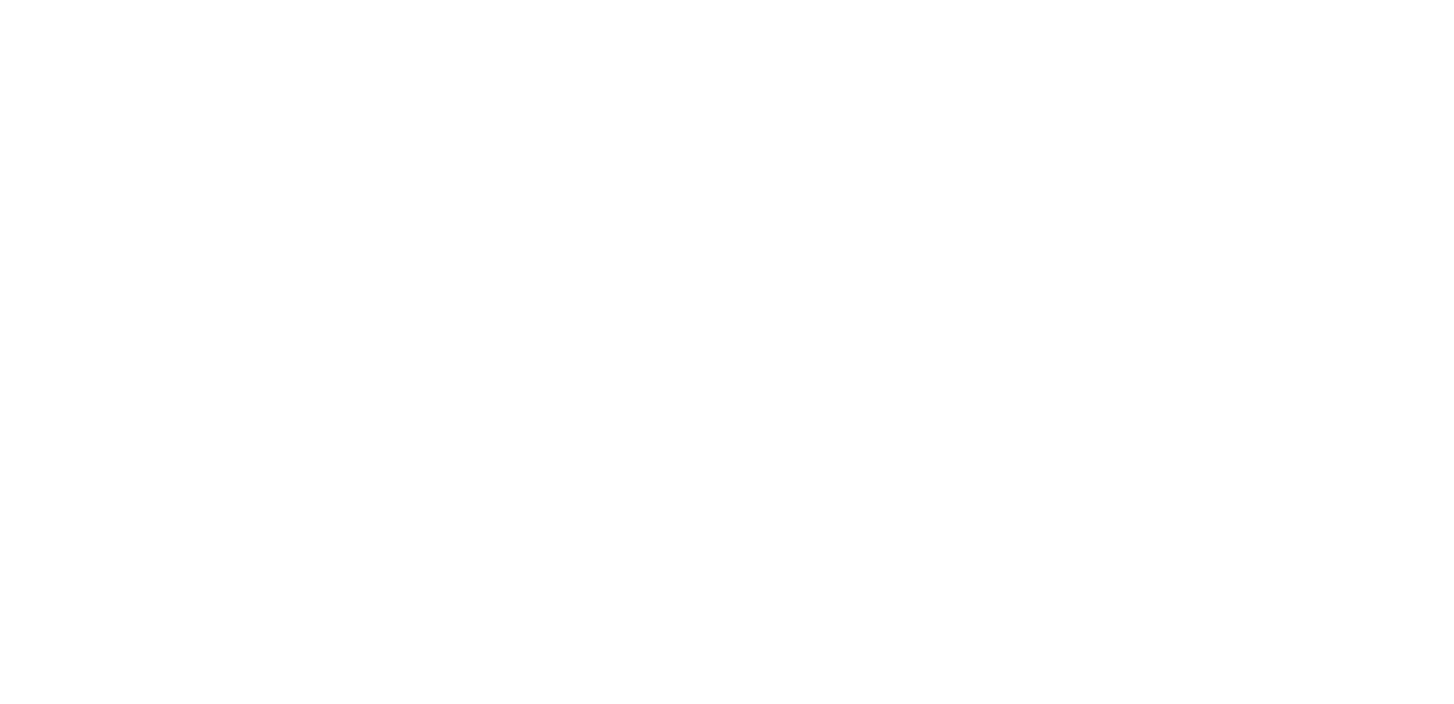 scroll, scrollTop: 0, scrollLeft: 0, axis: both 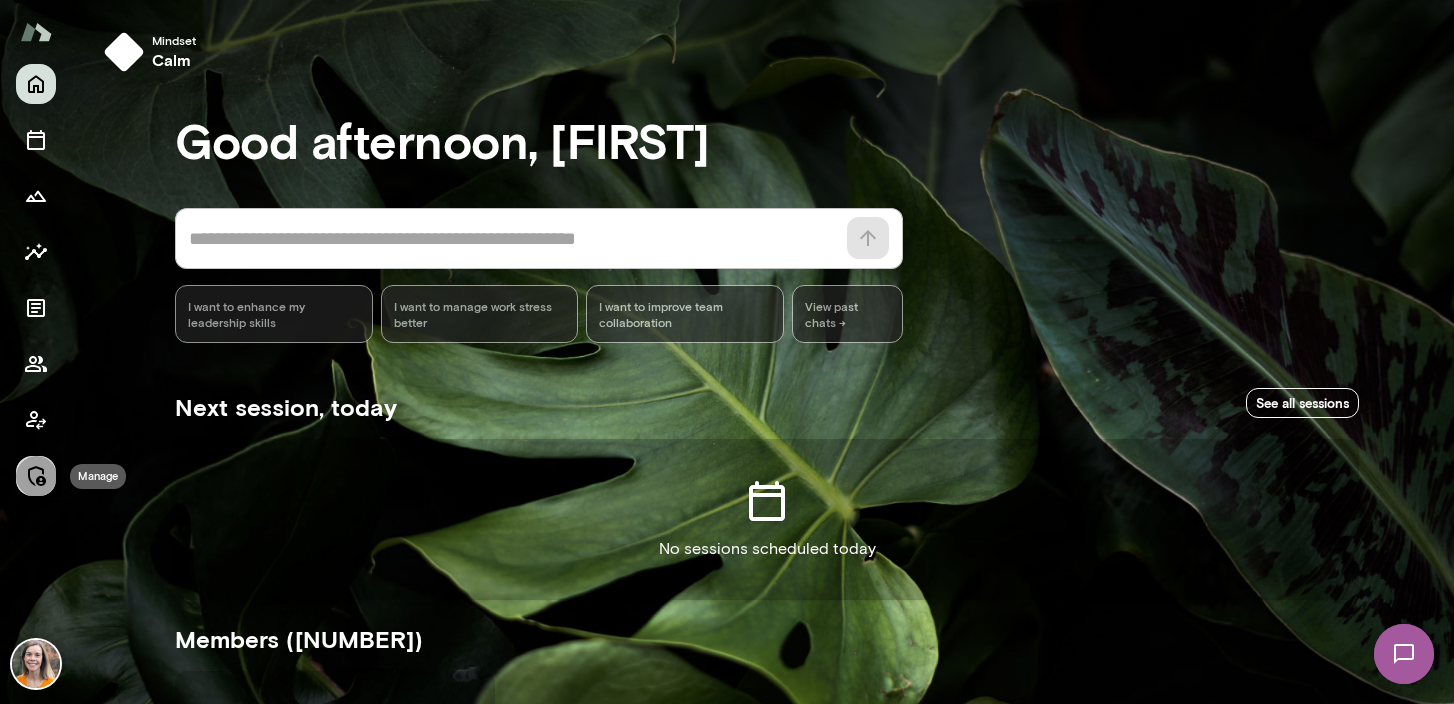 click at bounding box center (37, 476) 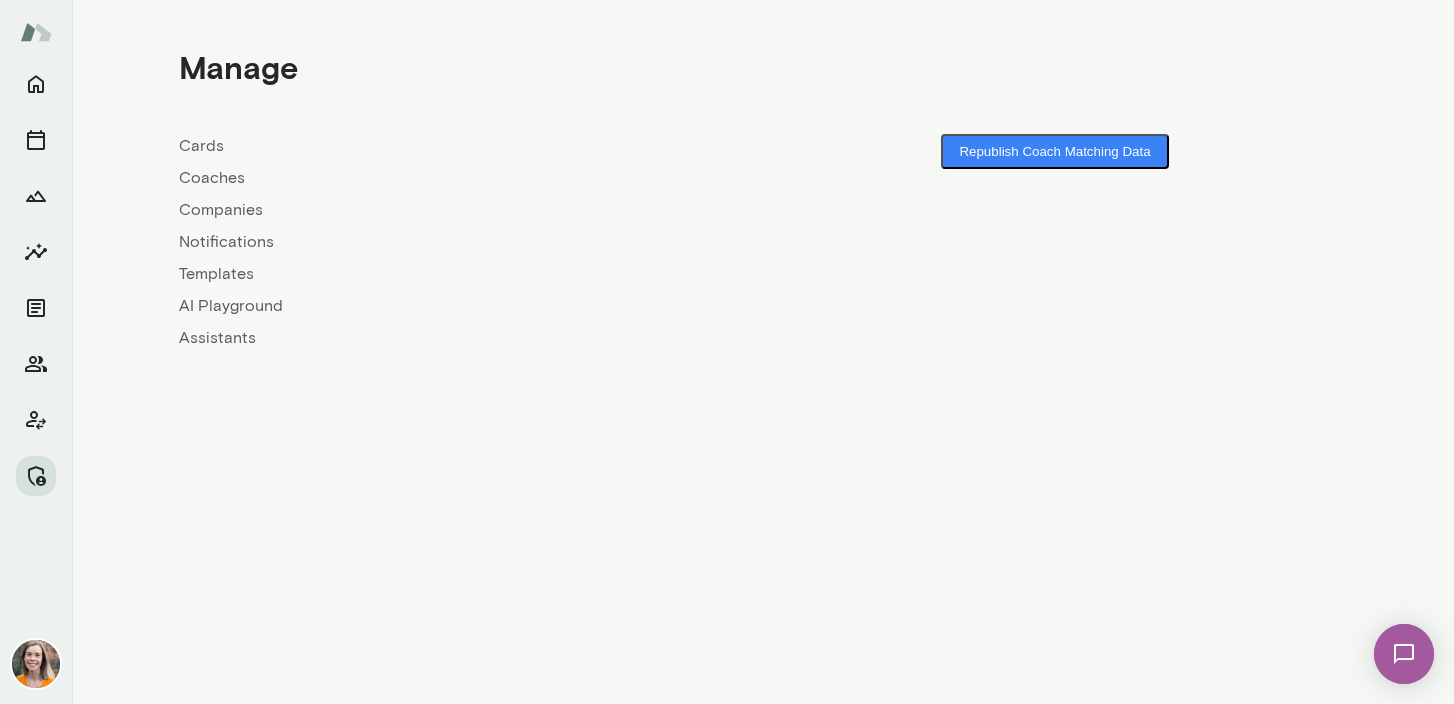click on "Coaches" at bounding box center [471, 178] 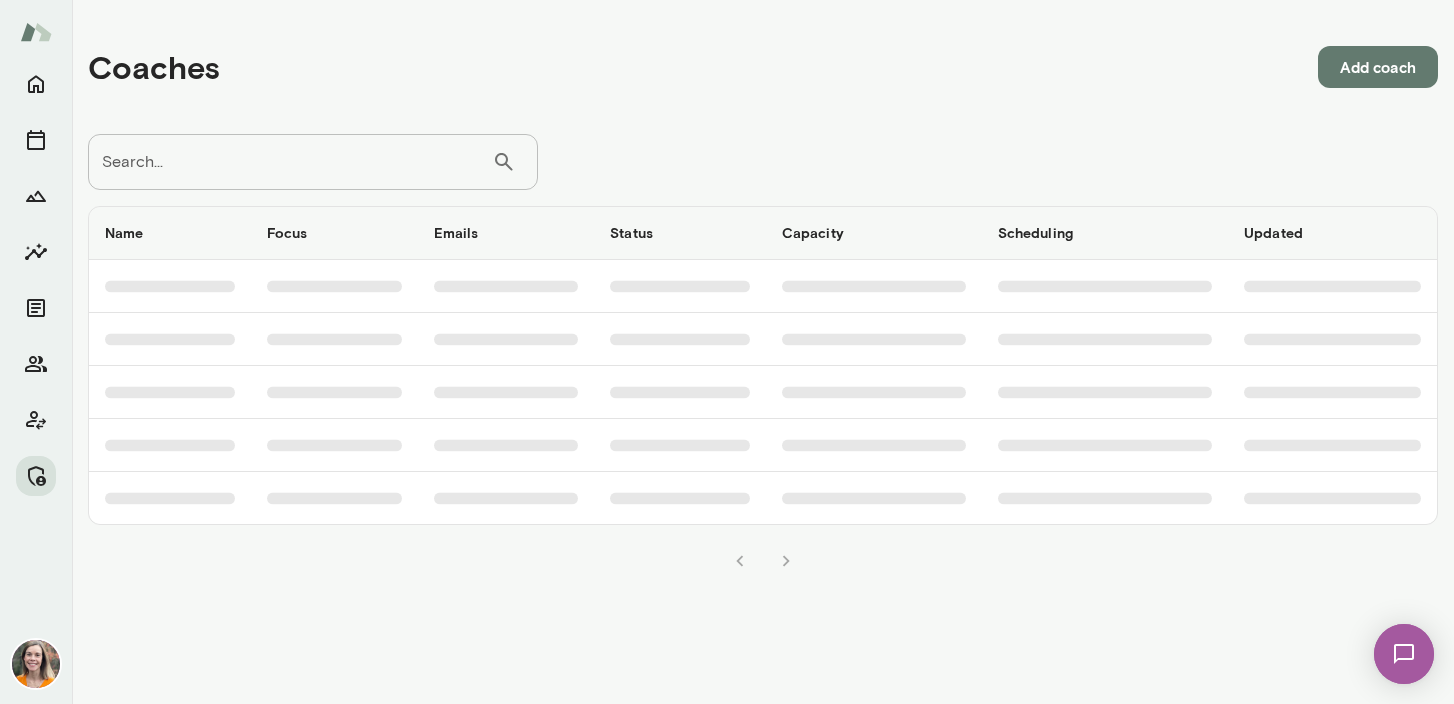 click on "Search..." at bounding box center (290, 162) 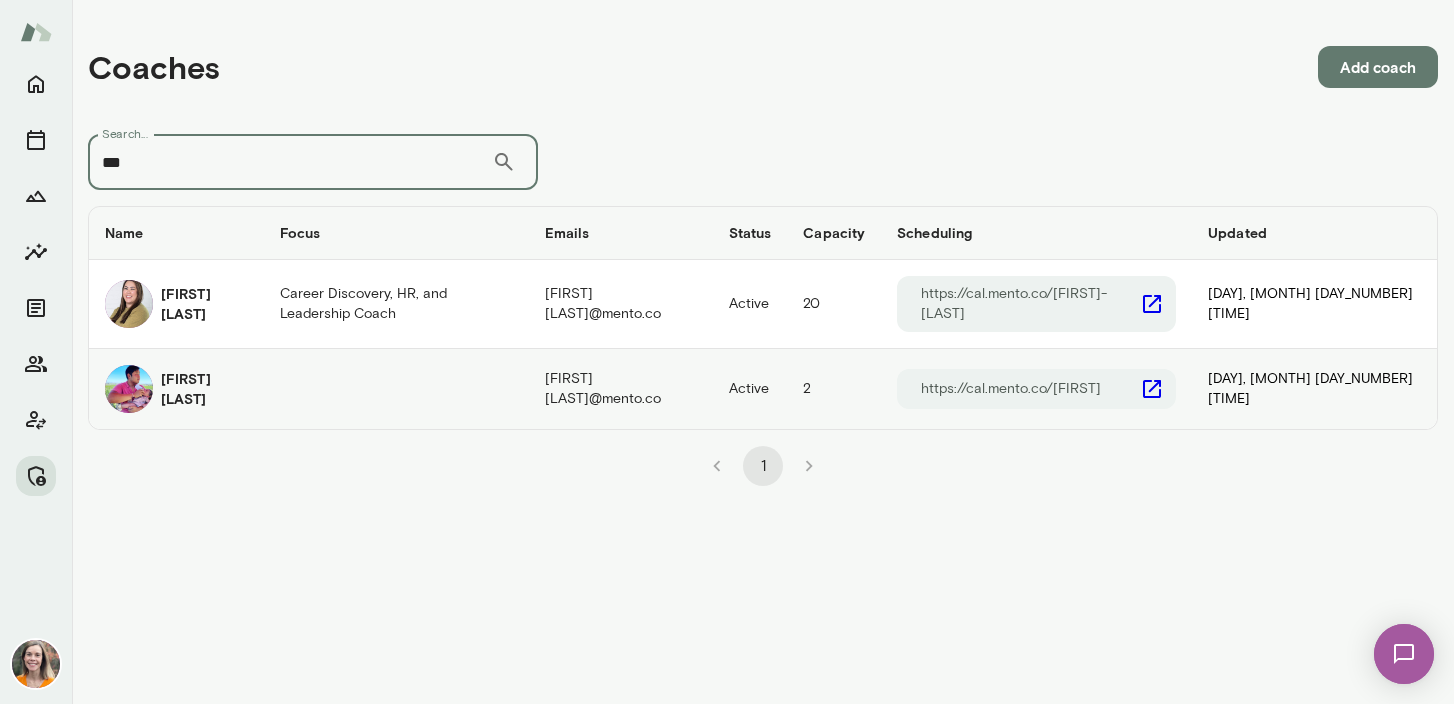 type on "***" 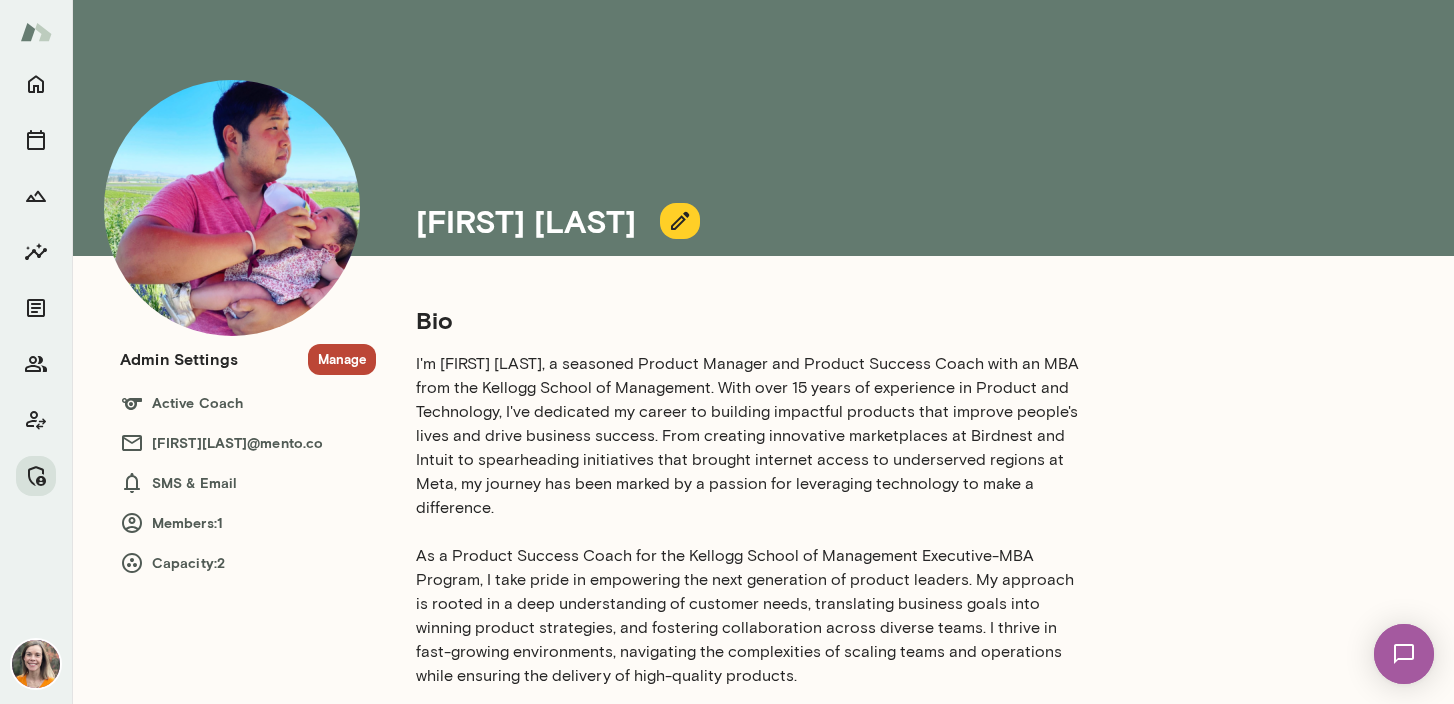 click on "Manage" at bounding box center [342, 359] 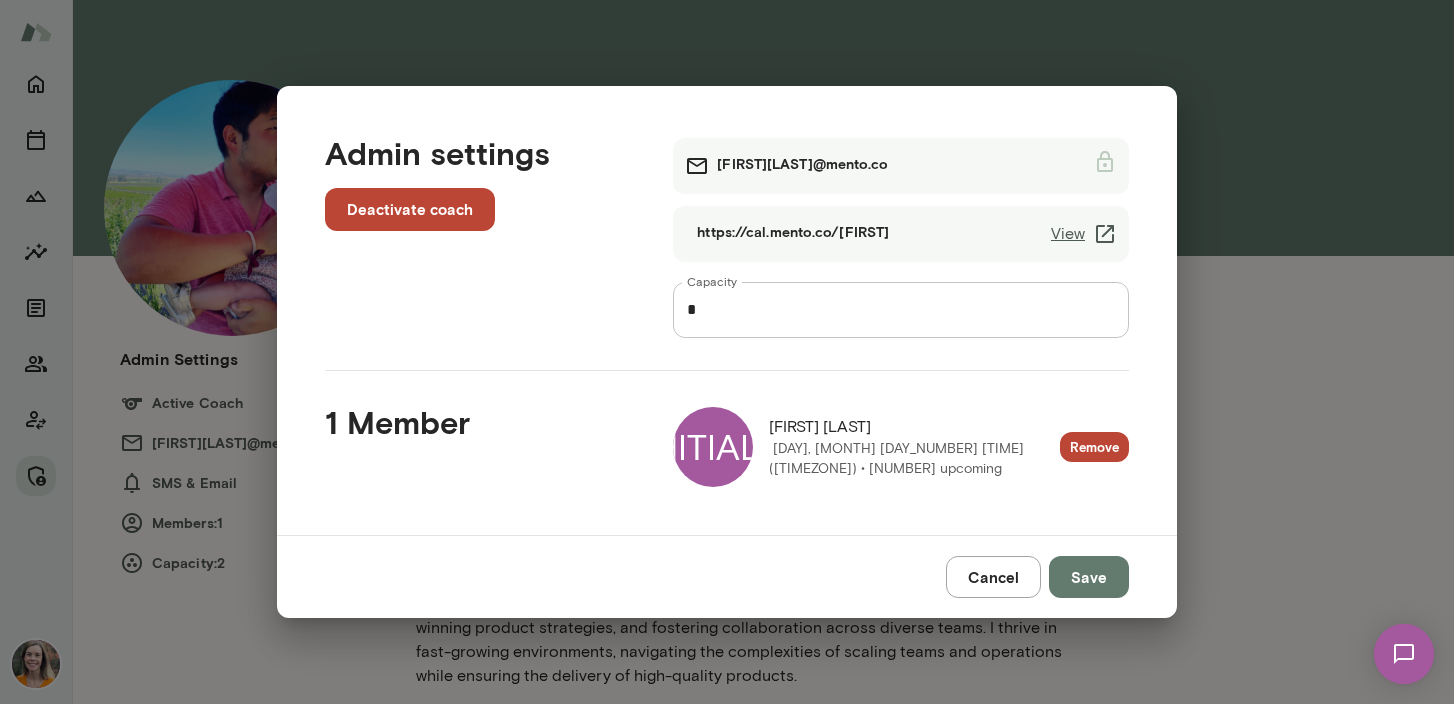 click on "MM" at bounding box center (713, 447) 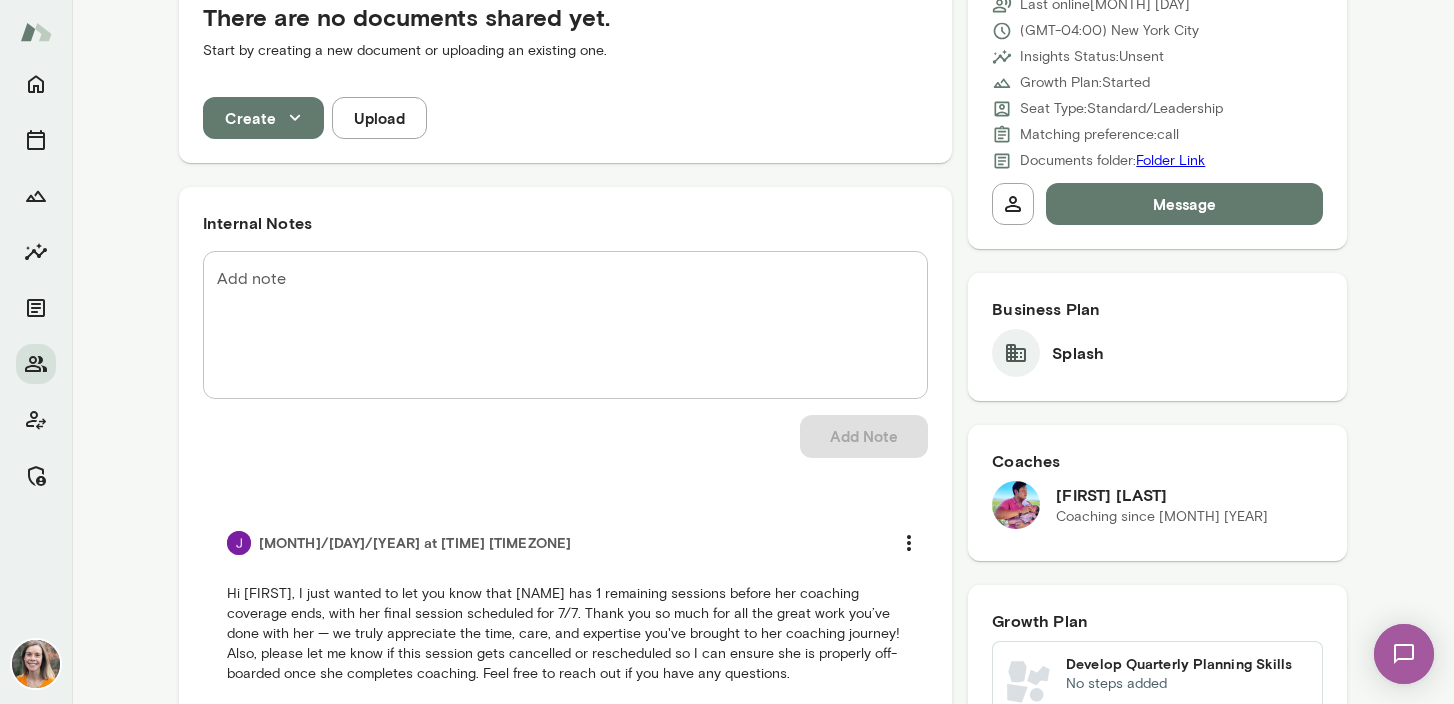scroll, scrollTop: 926, scrollLeft: 0, axis: vertical 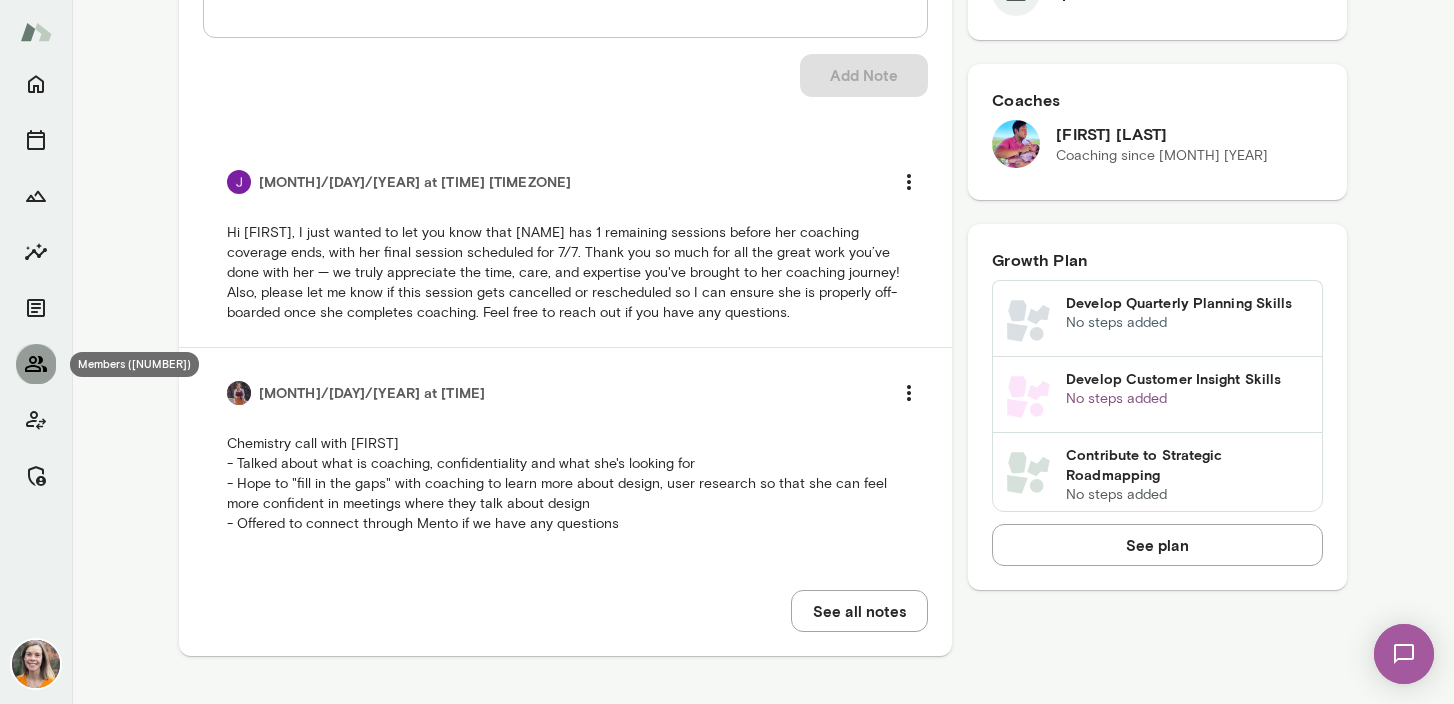 click at bounding box center [36, 364] 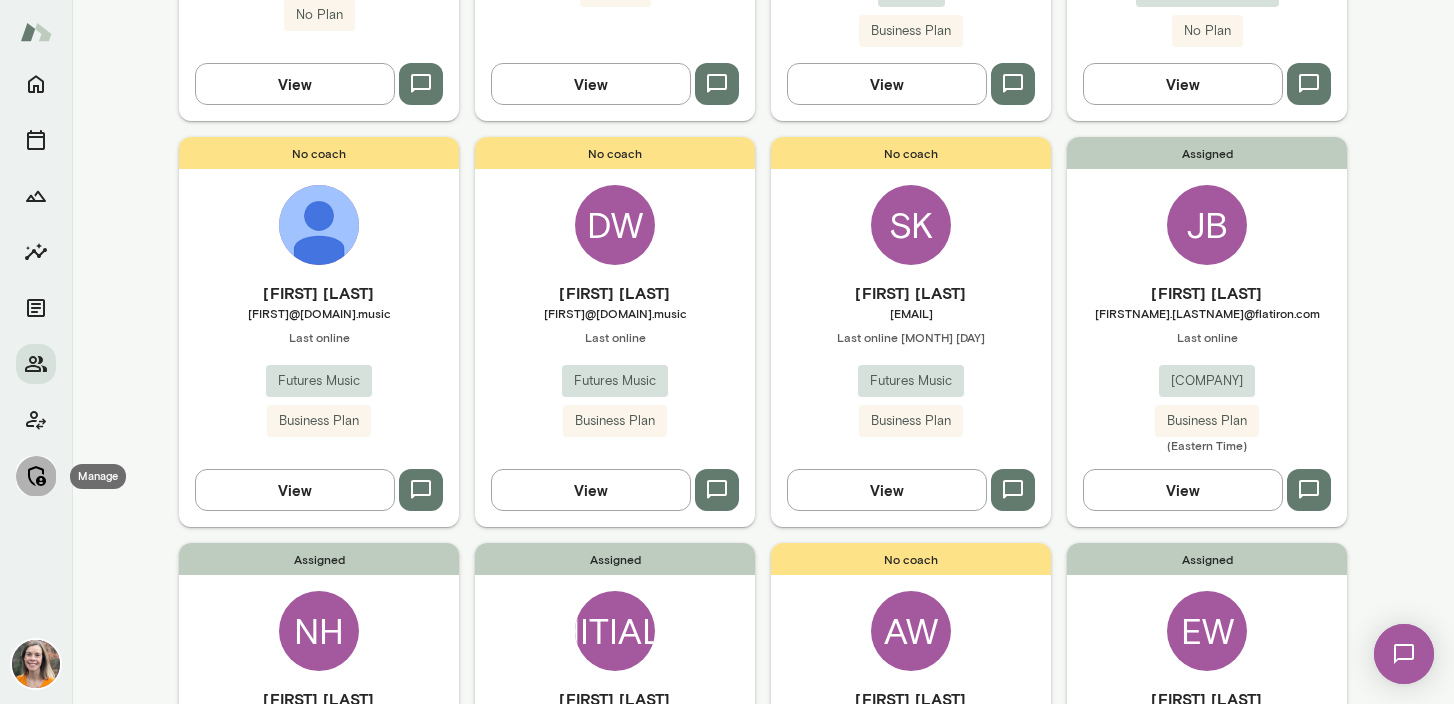 click at bounding box center [36, 476] 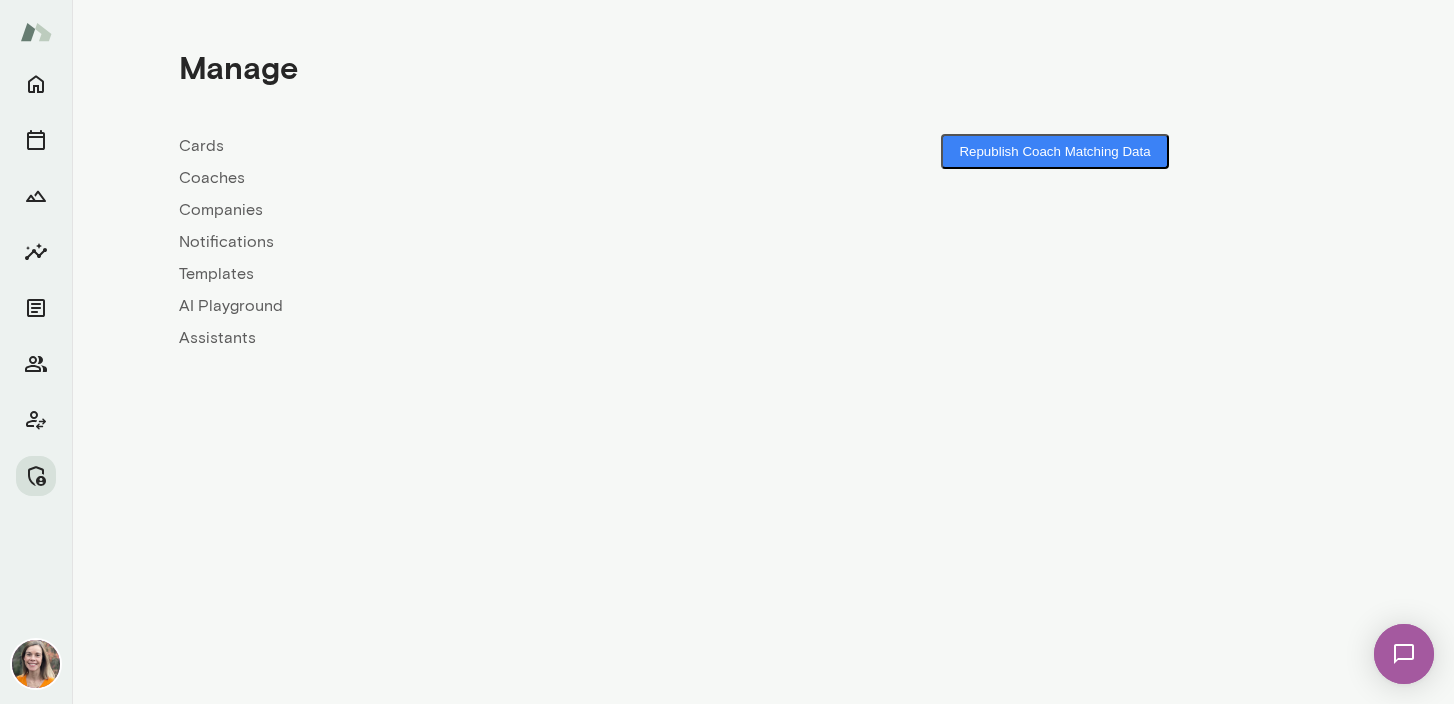 click on "Coaches" at bounding box center (471, 178) 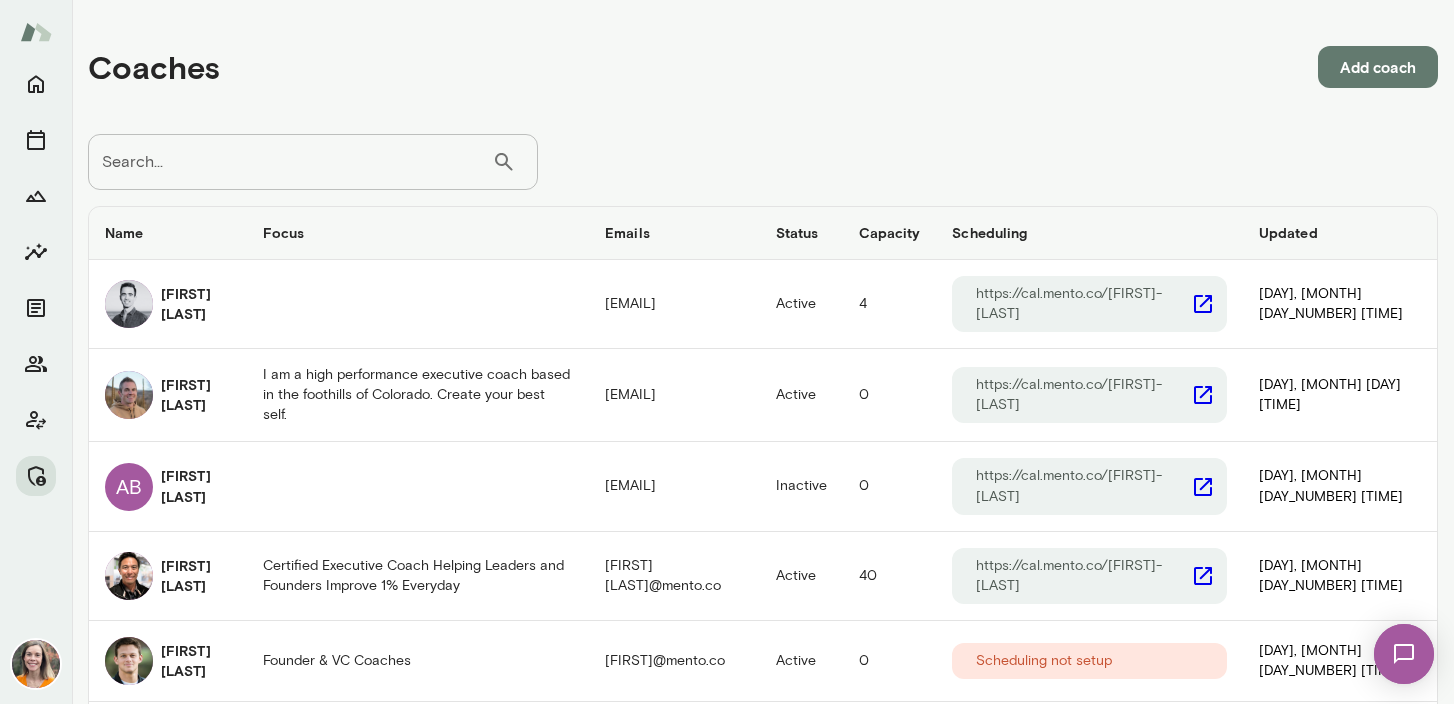 click on "Search..." at bounding box center (290, 162) 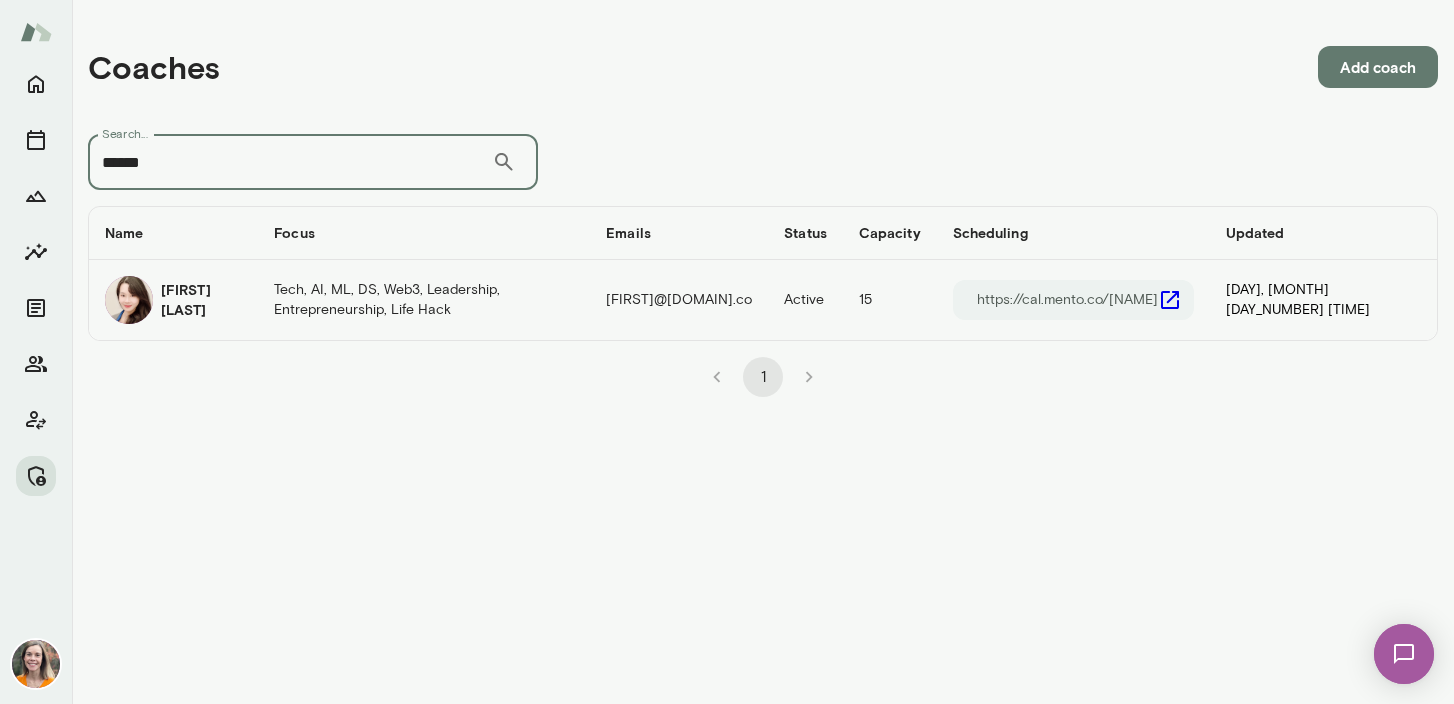 type on "******" 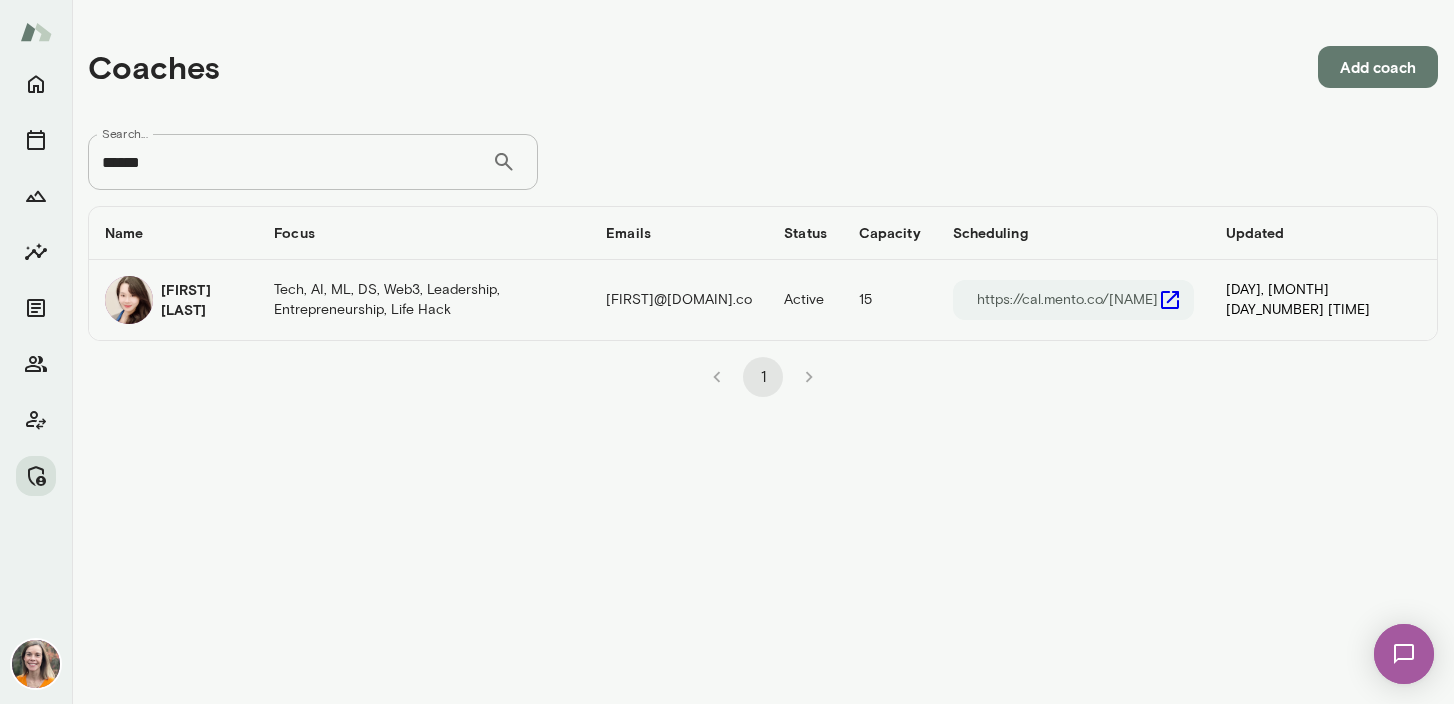 click on "Koyuki Nakamori" at bounding box center (201, 300) 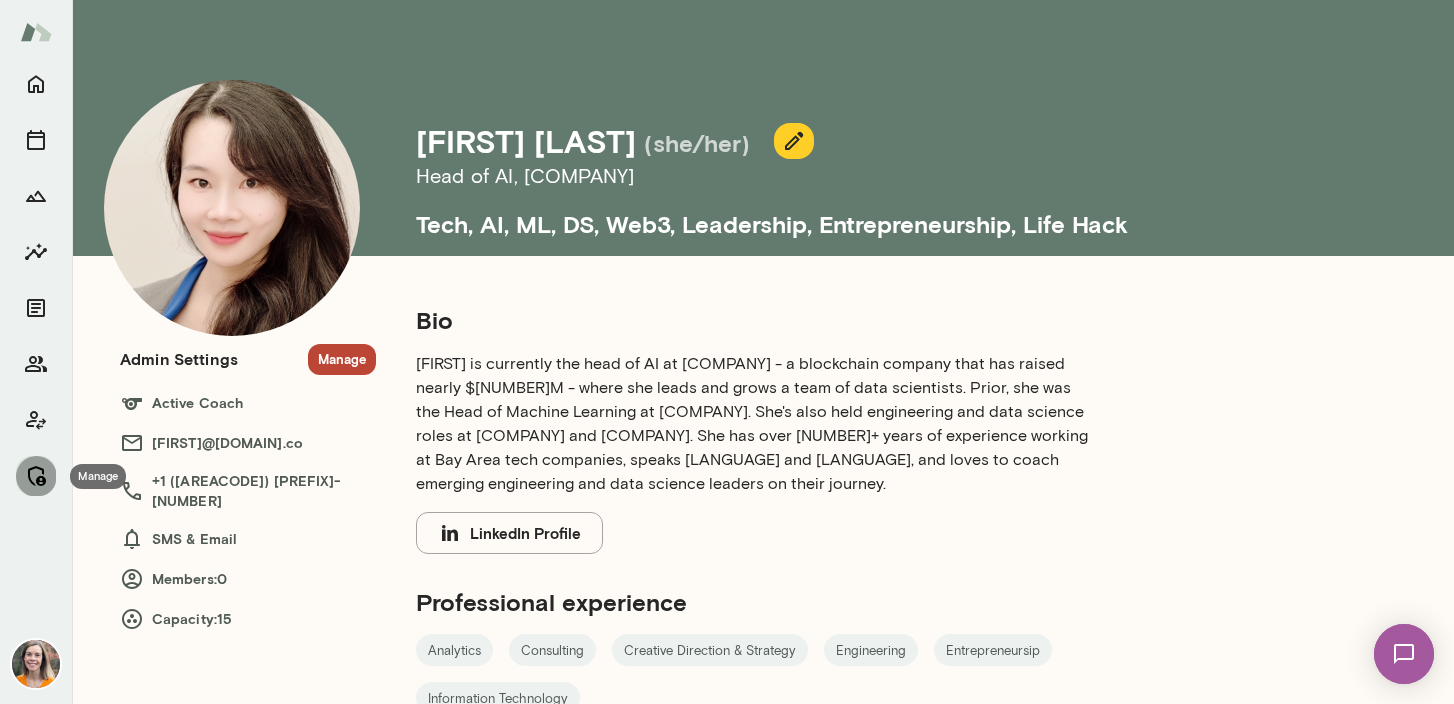 click at bounding box center (36, 476) 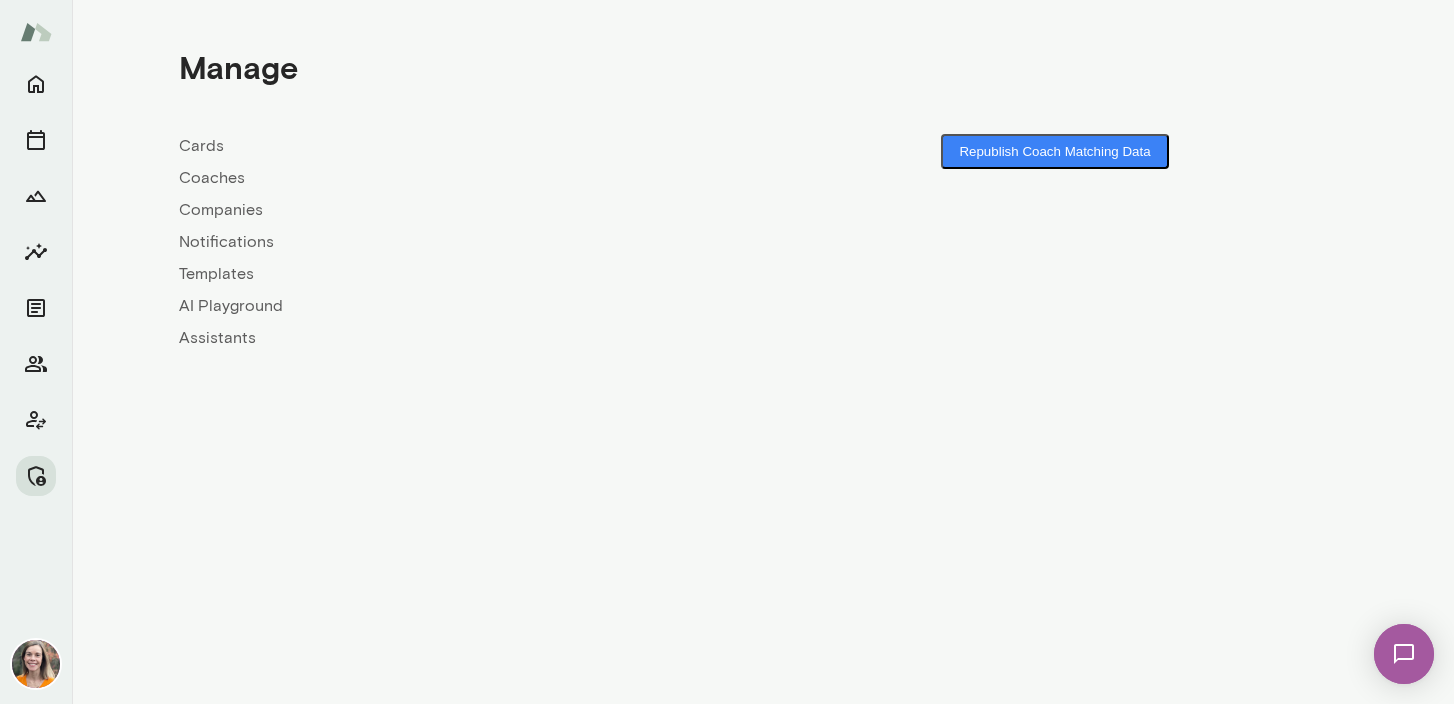 click on "Coaches" at bounding box center (471, 178) 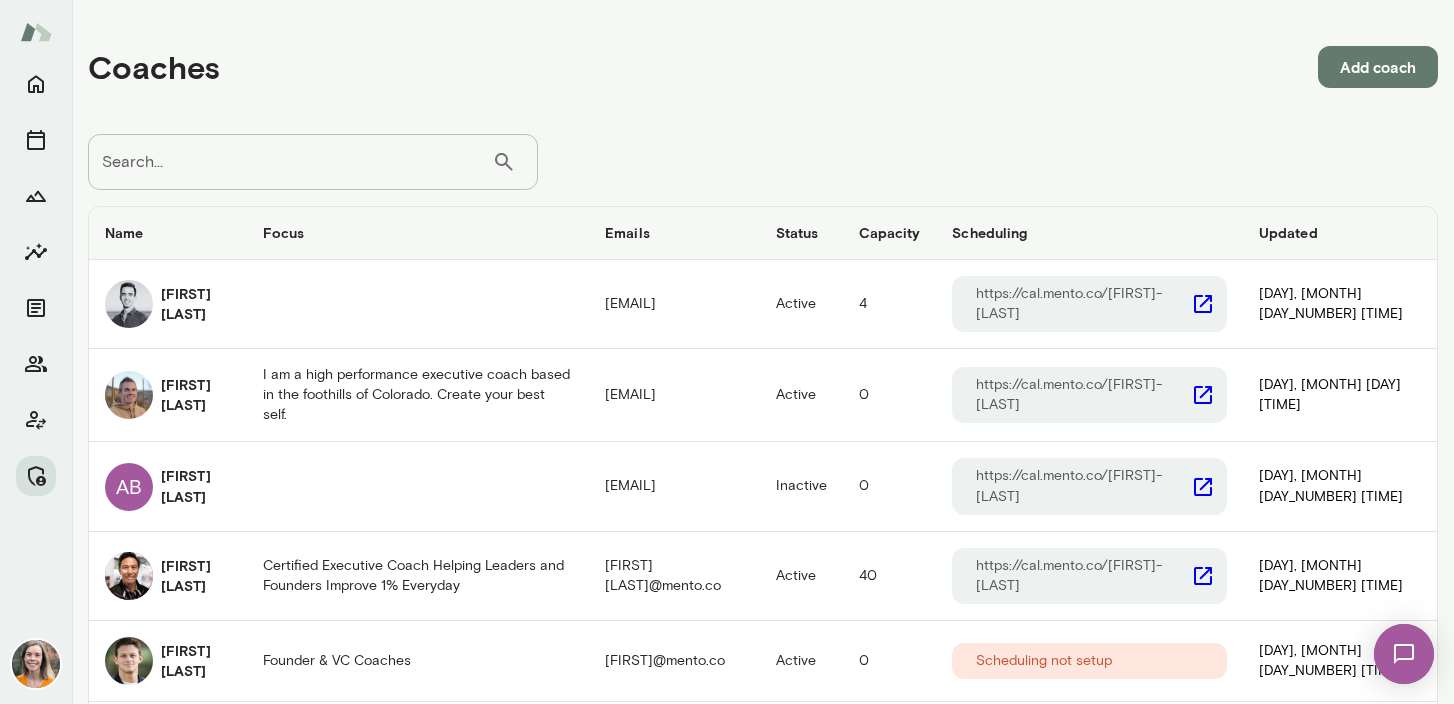 click on "Search..." at bounding box center [290, 162] 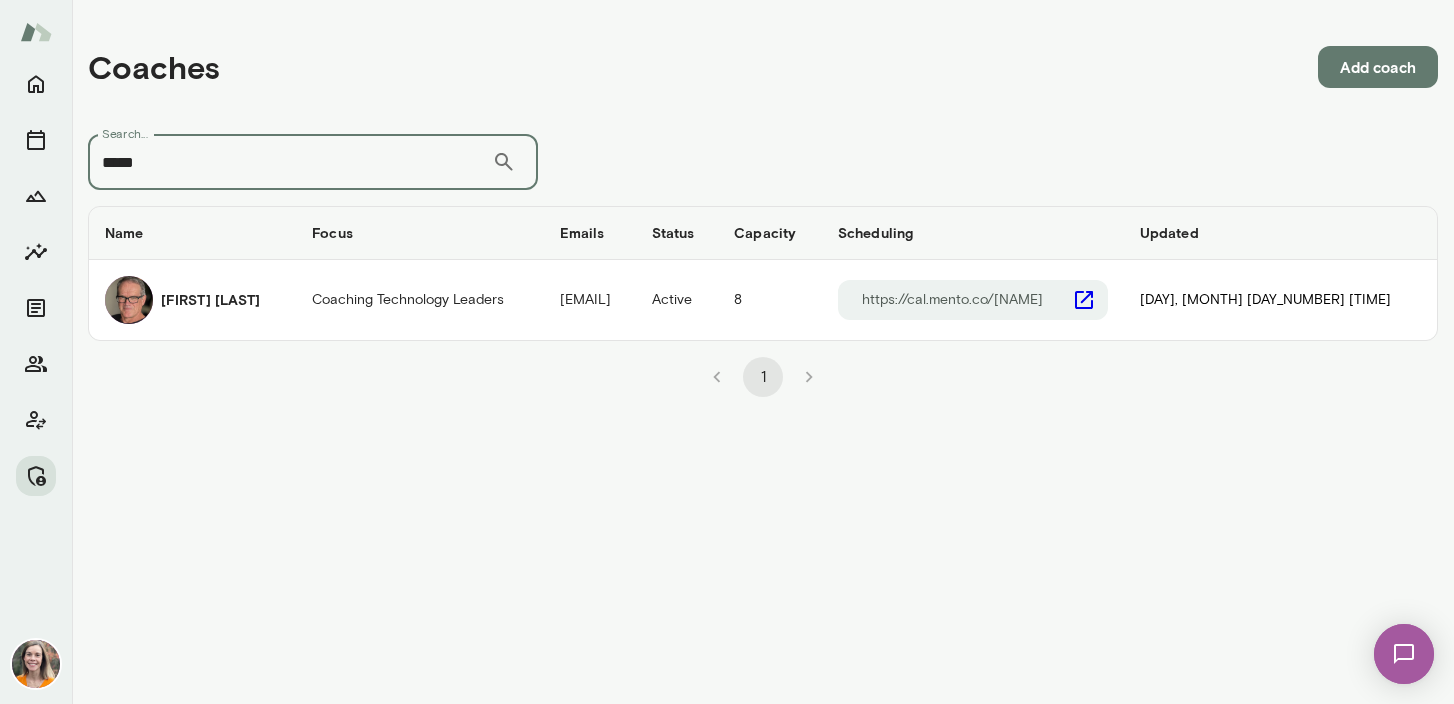 type on "*****" 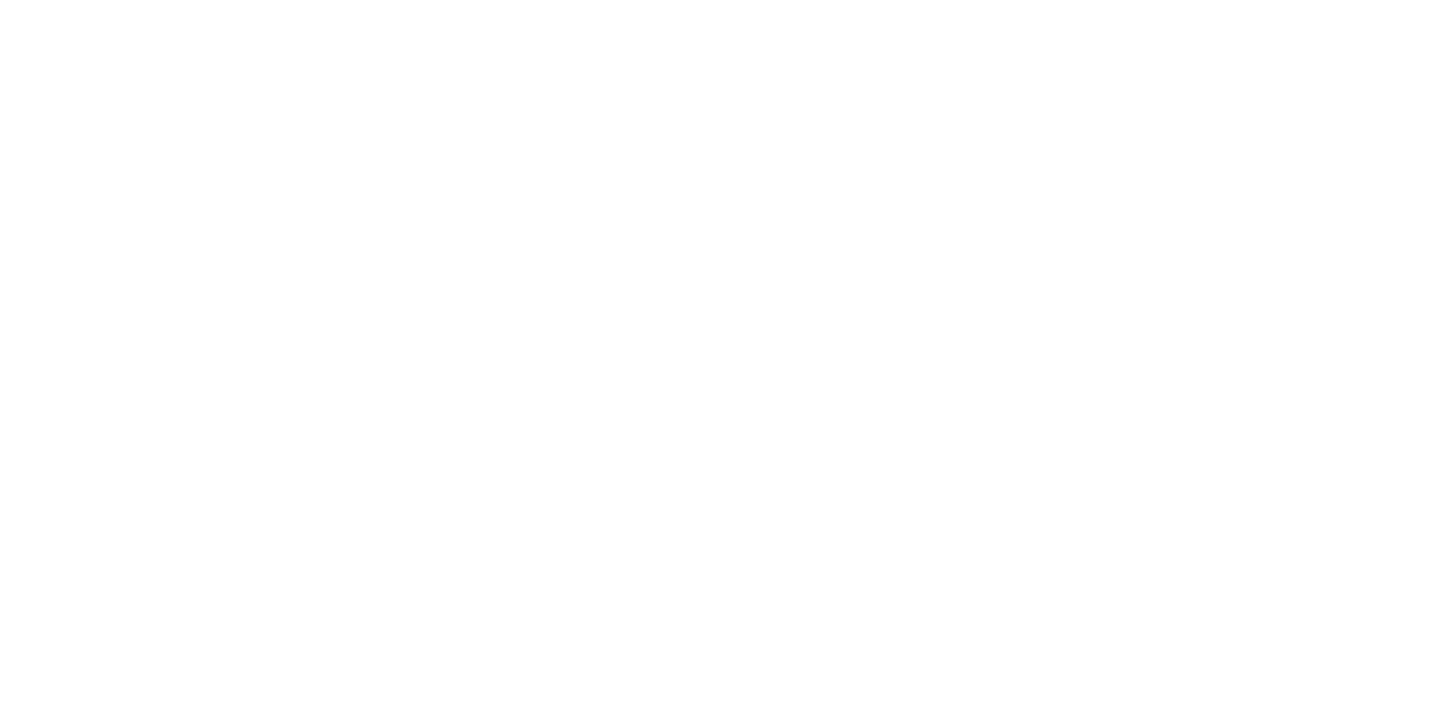 scroll, scrollTop: 0, scrollLeft: 0, axis: both 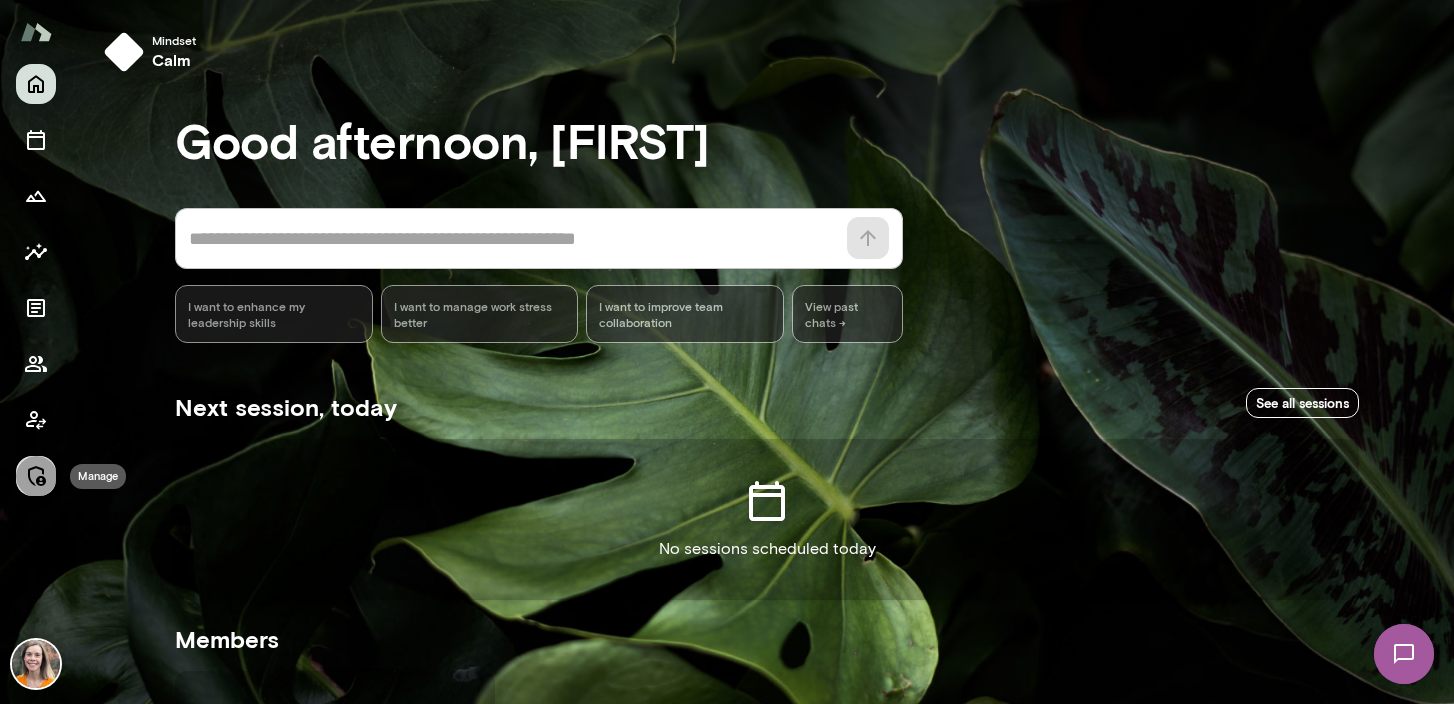 click at bounding box center [36, 476] 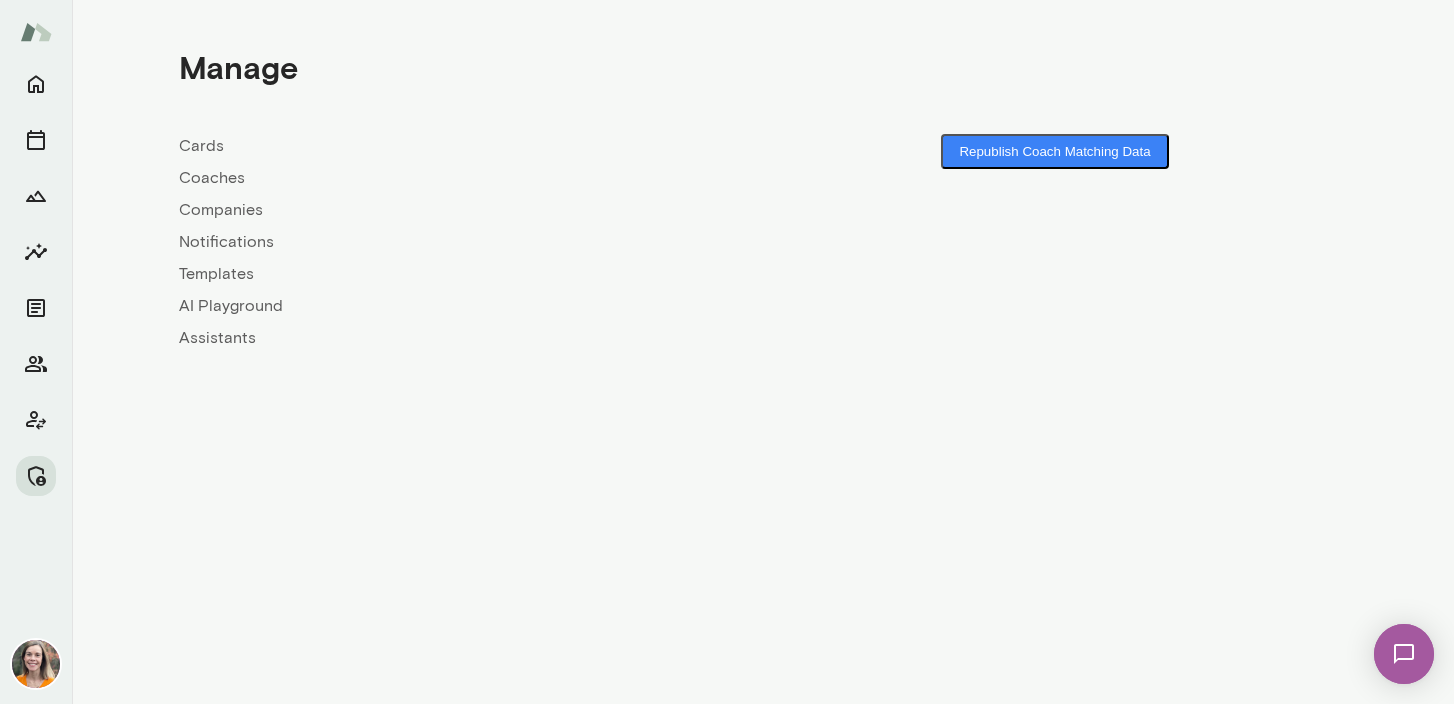 click on "Coaches" at bounding box center (471, 178) 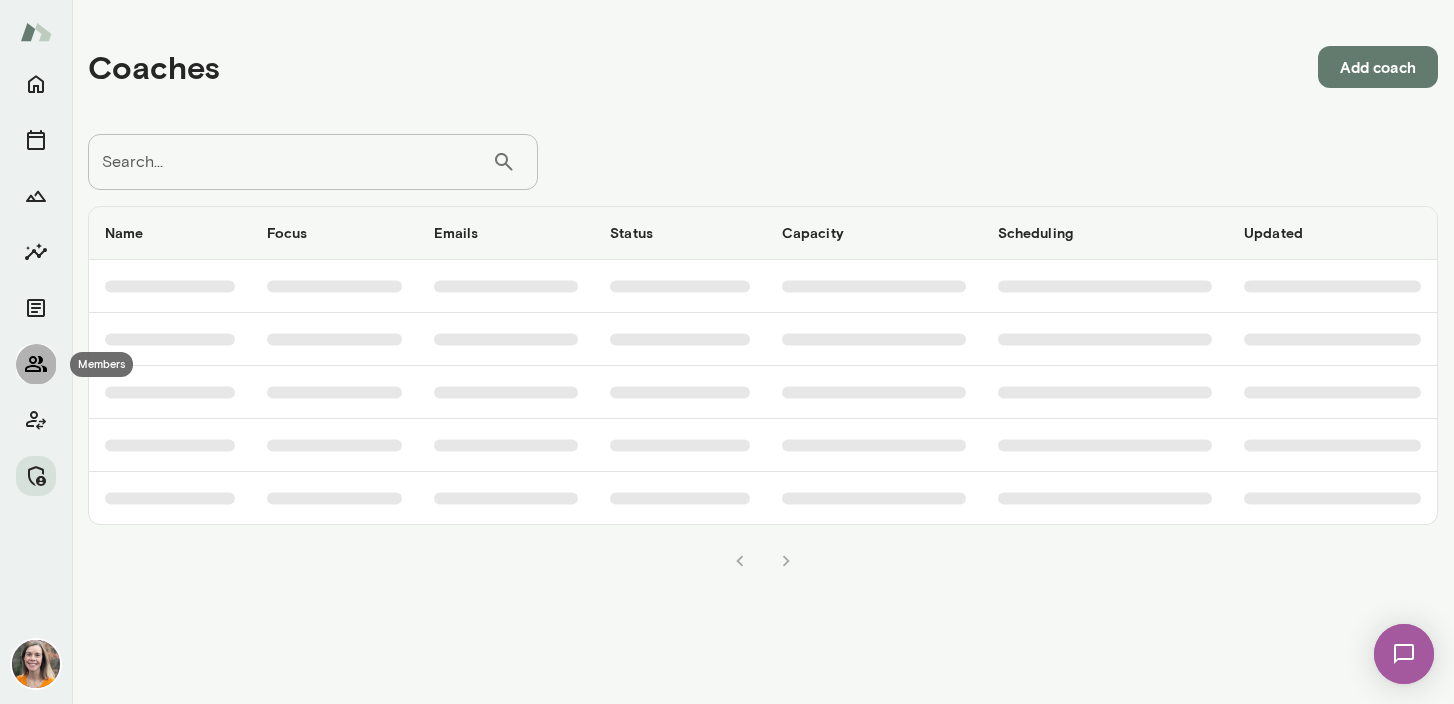 click at bounding box center [36, 364] 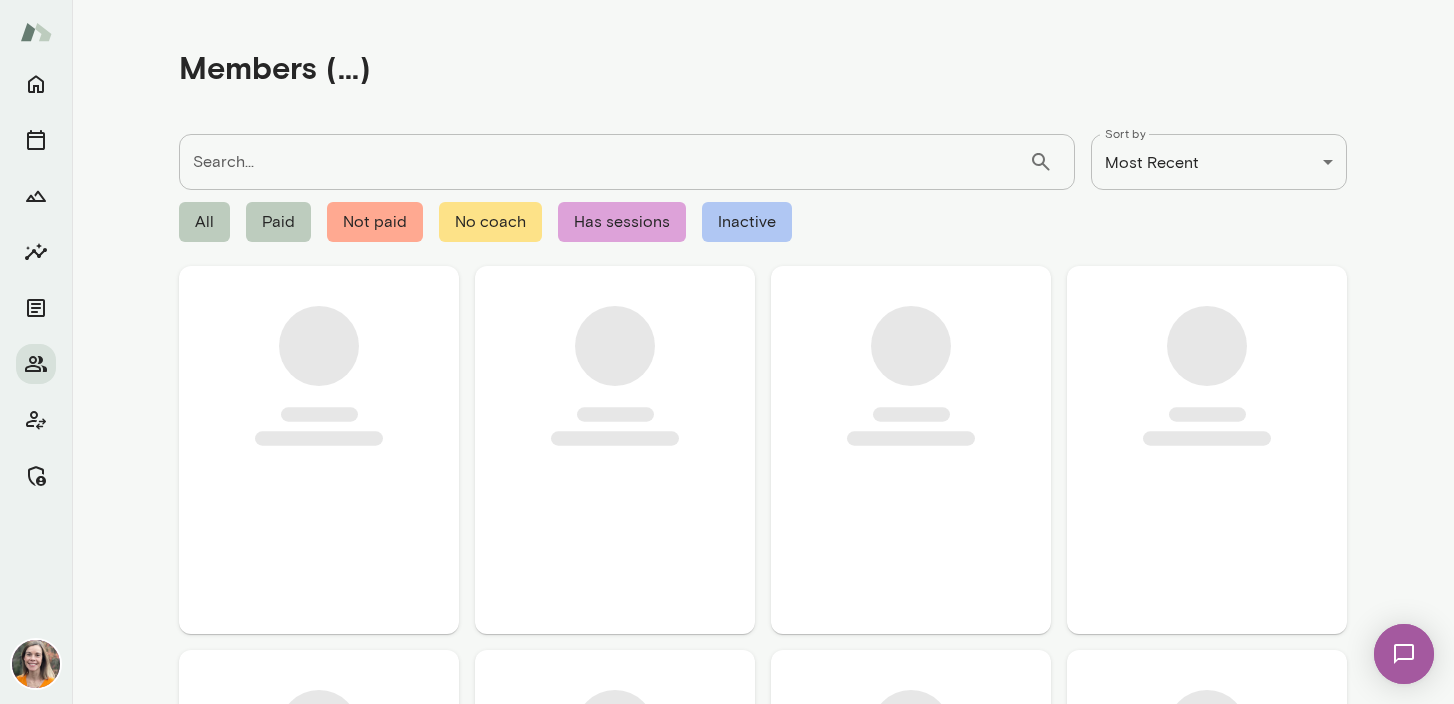 click on "Search..." at bounding box center [604, 162] 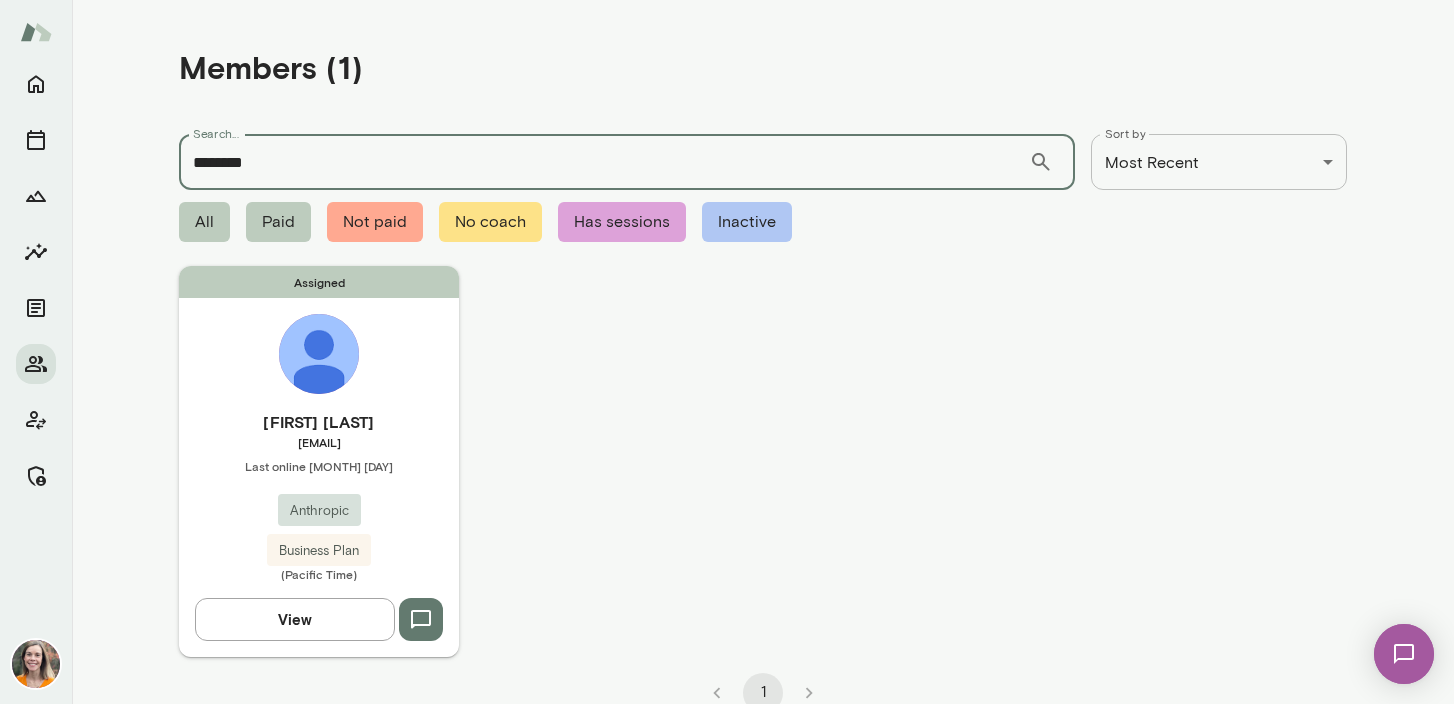 type on "********" 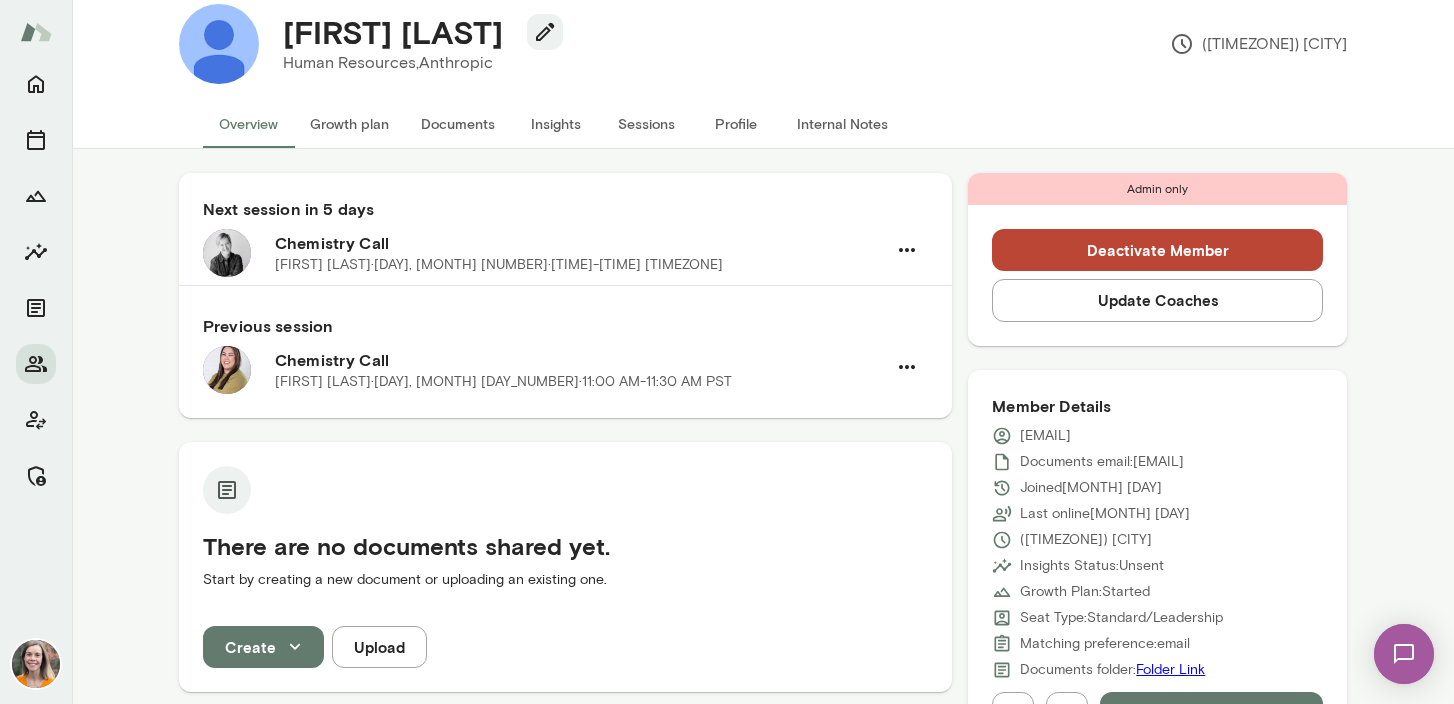 scroll, scrollTop: 37, scrollLeft: 0, axis: vertical 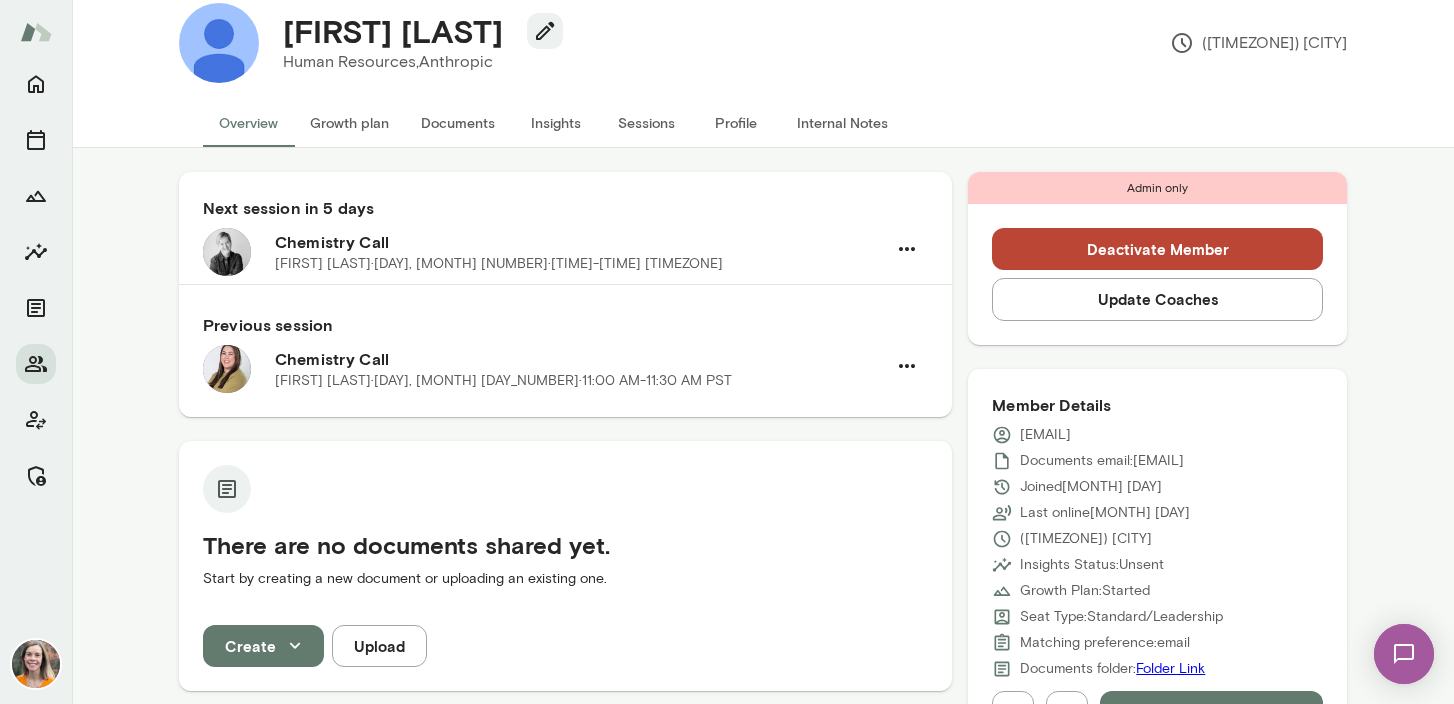 click on "Sessions" at bounding box center [646, 123] 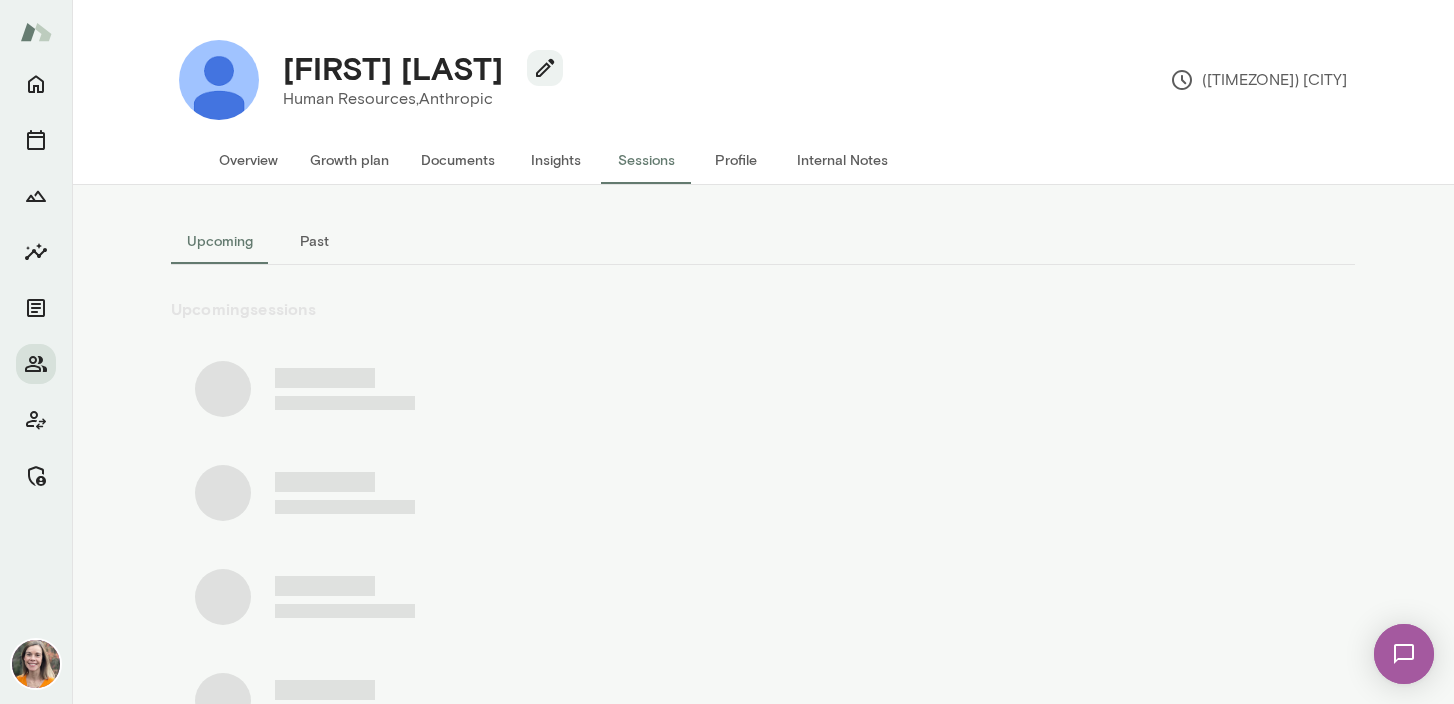 scroll, scrollTop: 0, scrollLeft: 0, axis: both 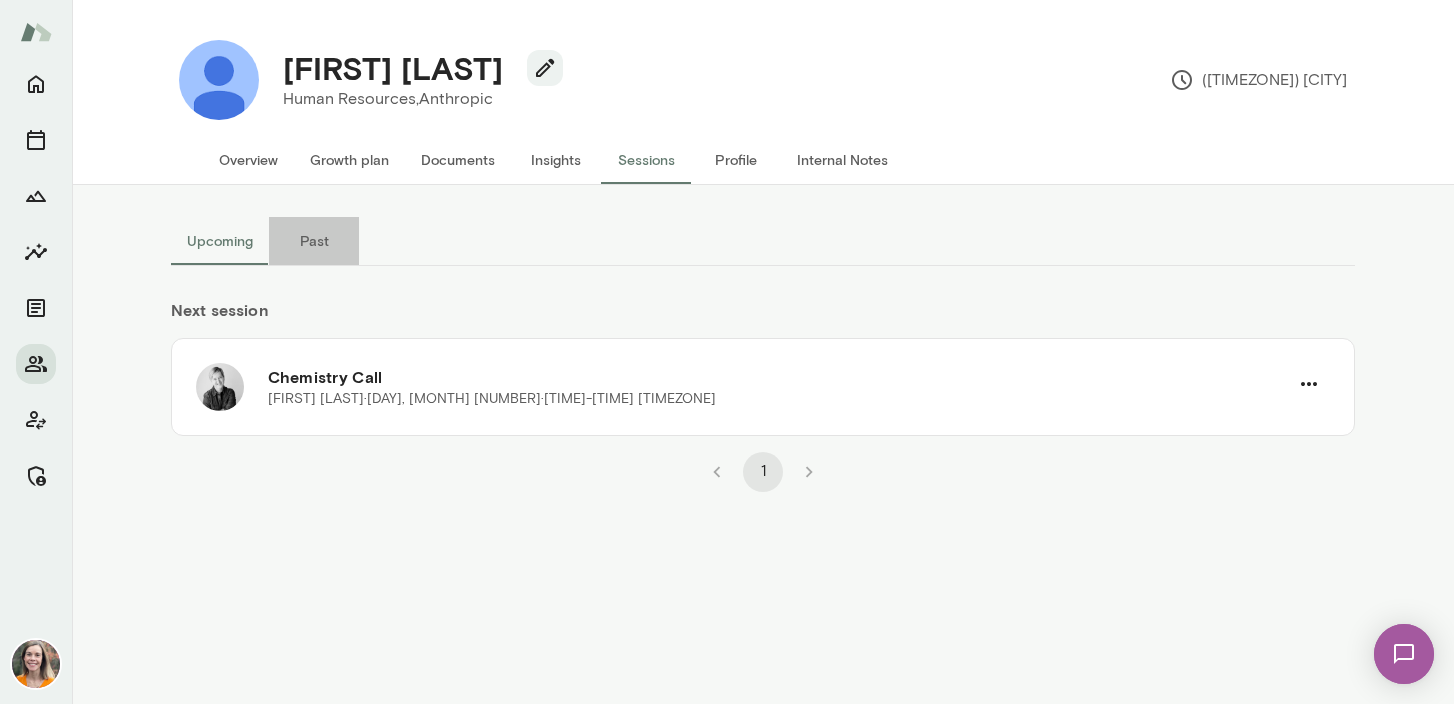 click on "Past" at bounding box center (314, 241) 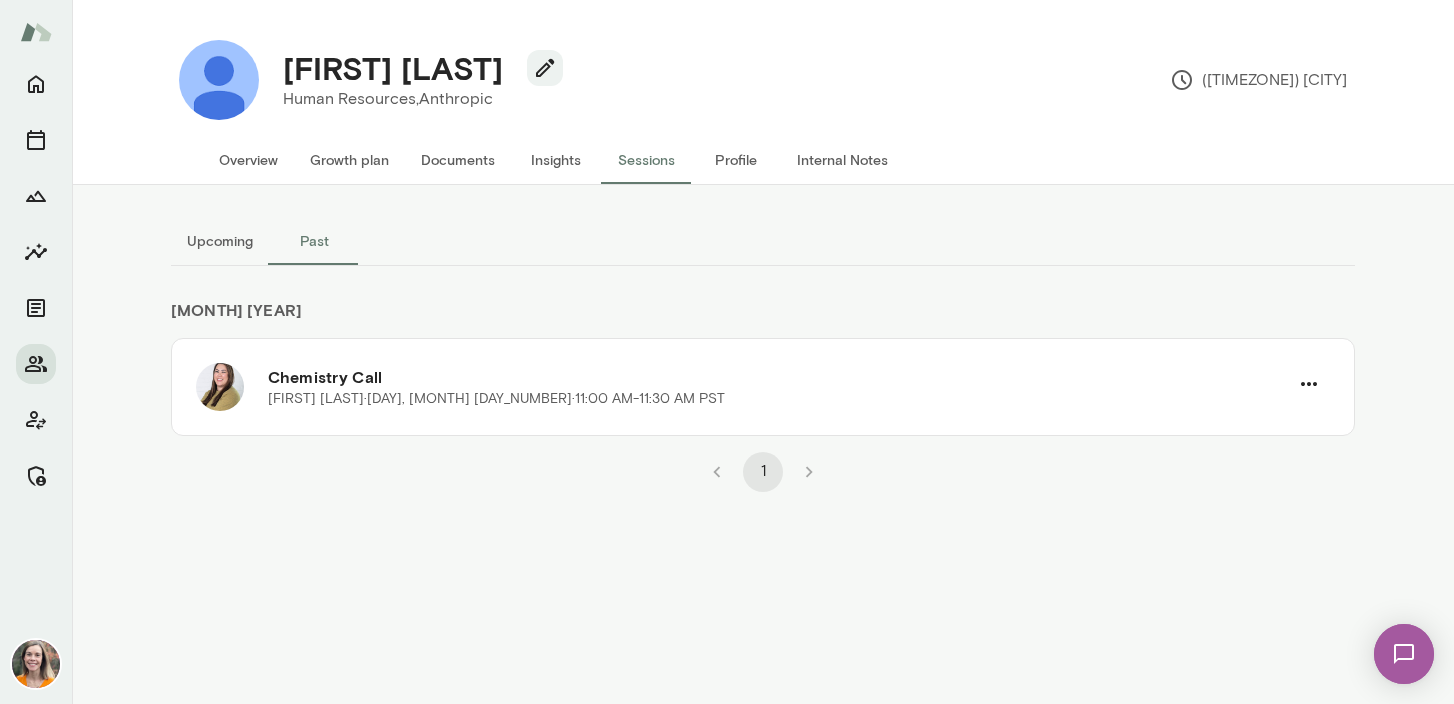 click on "Overview" at bounding box center [248, 160] 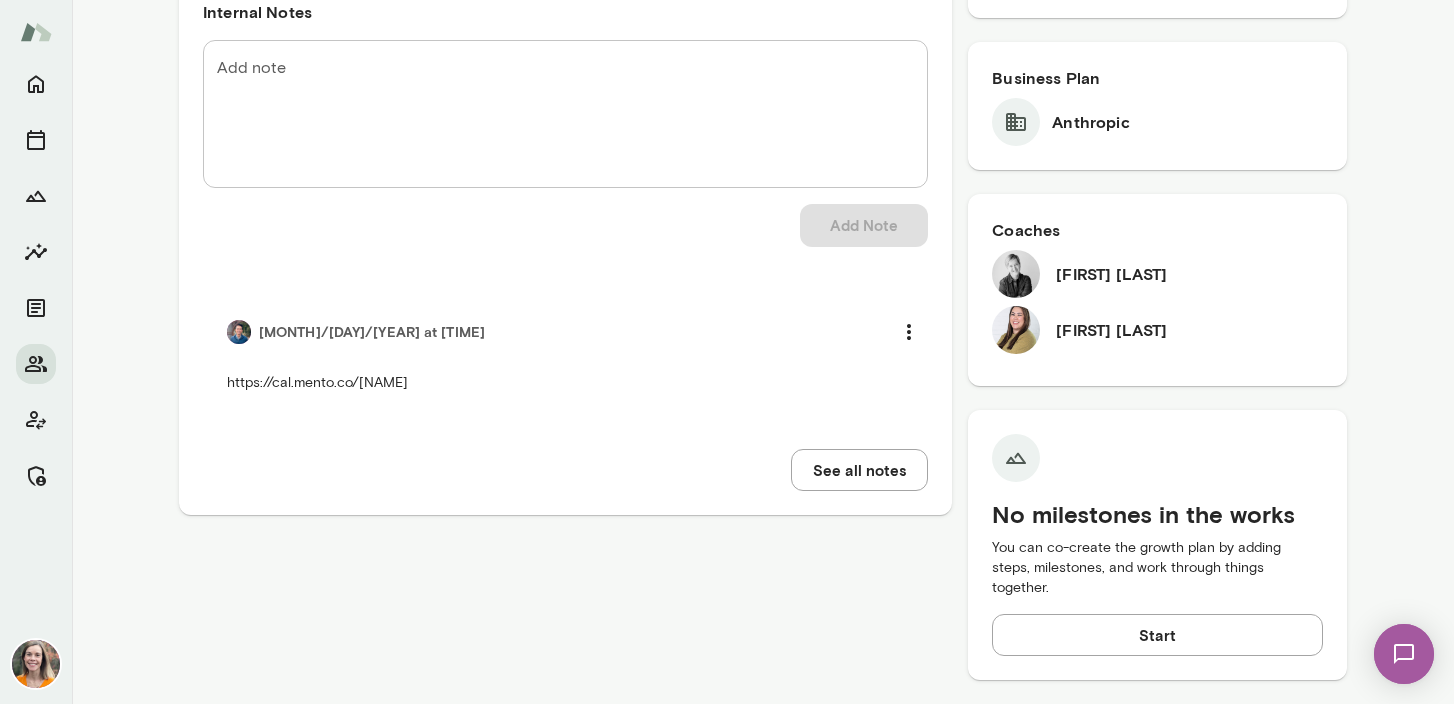 scroll, scrollTop: 1635, scrollLeft: 0, axis: vertical 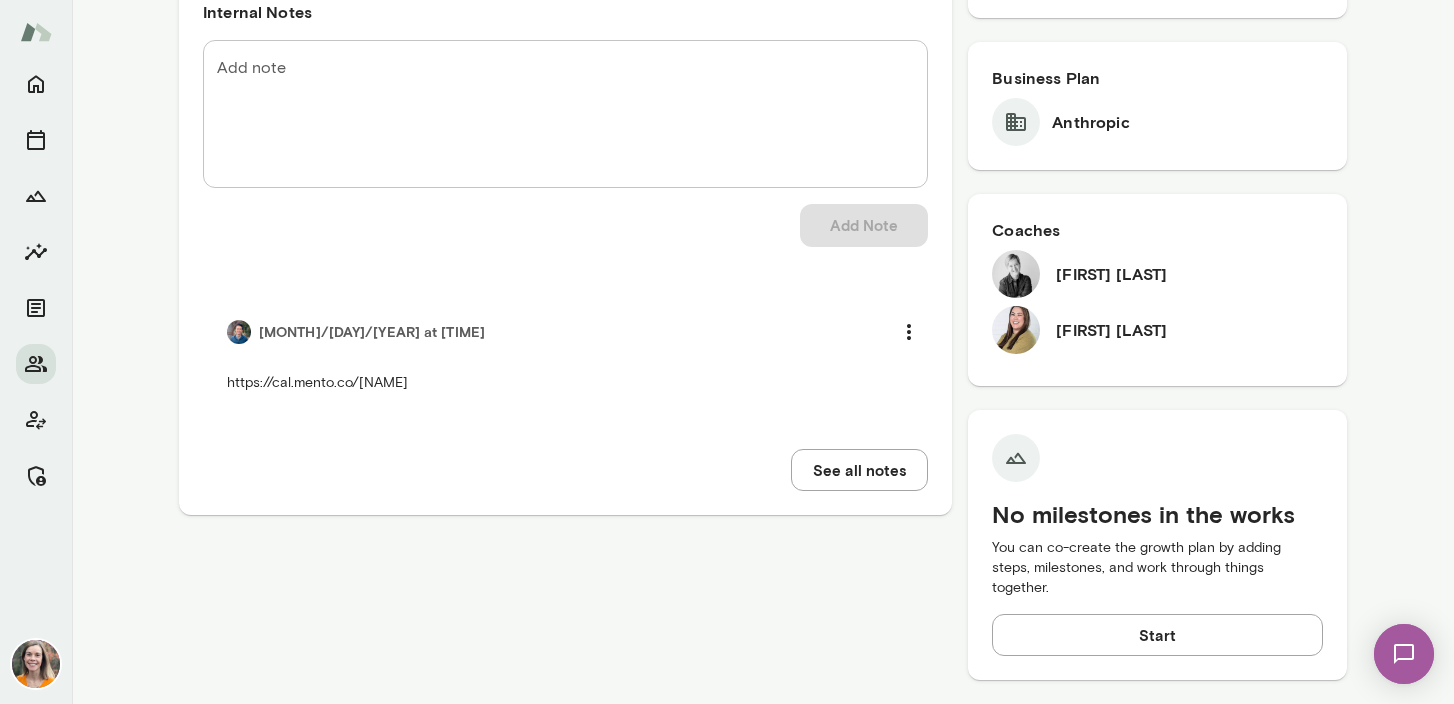 click on "See all notes" at bounding box center (859, 470) 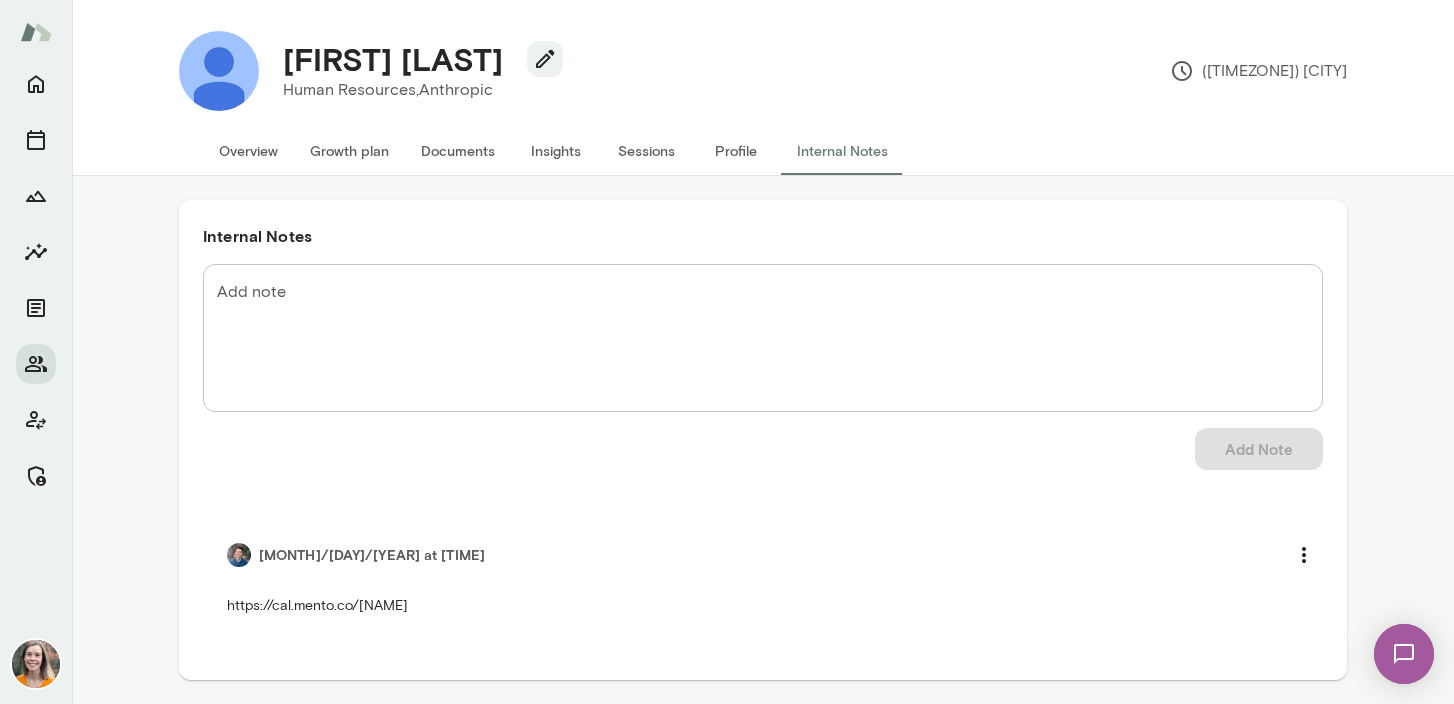 scroll, scrollTop: 0, scrollLeft: 0, axis: both 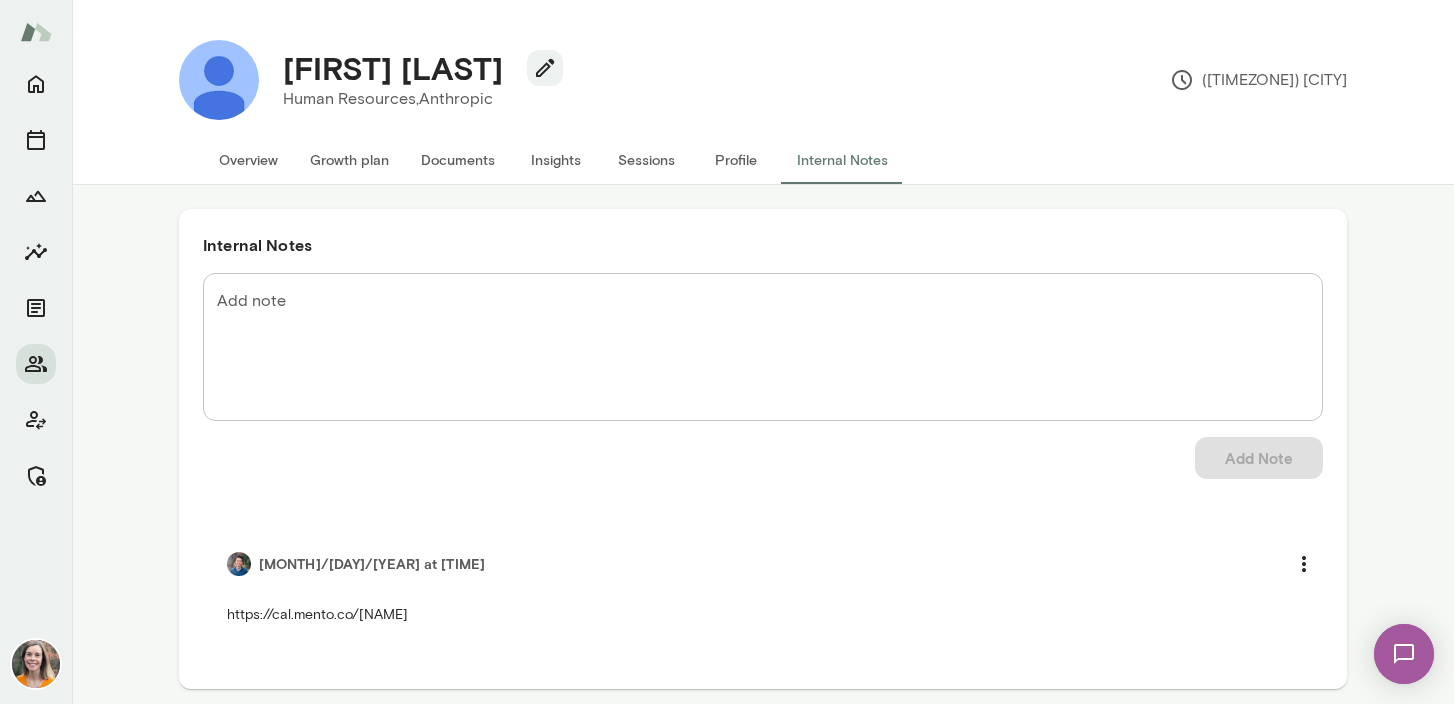 click on "Overview" at bounding box center [248, 160] 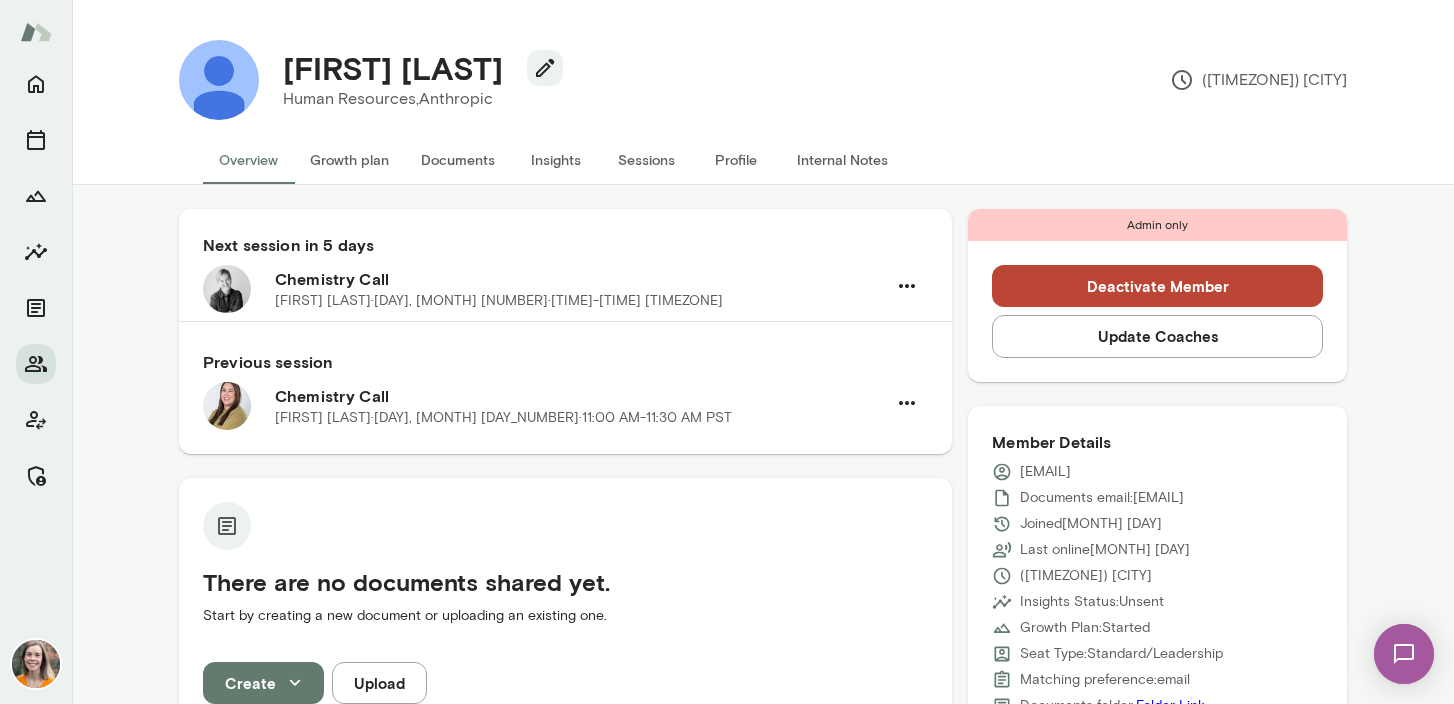 click on "Growth plan" at bounding box center (349, 160) 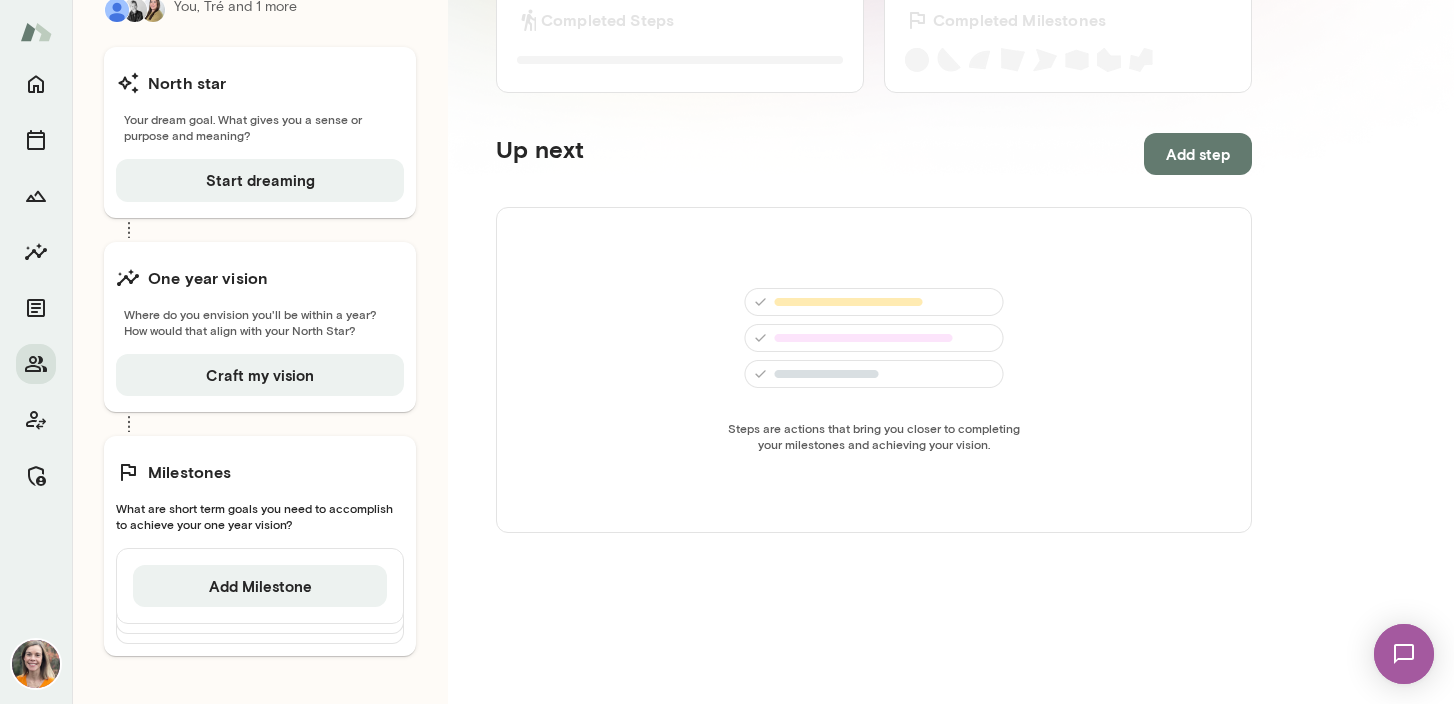 scroll, scrollTop: 0, scrollLeft: 0, axis: both 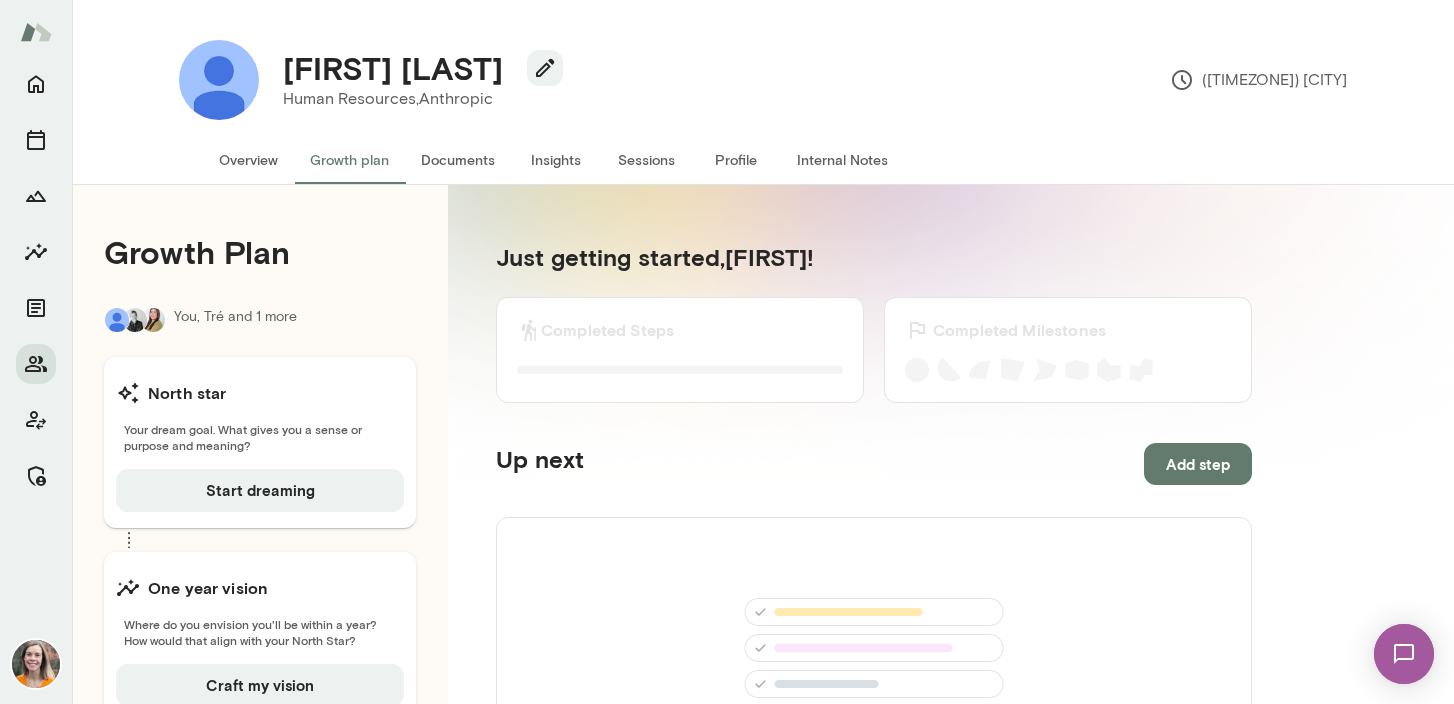 click on "Documents" at bounding box center [458, 160] 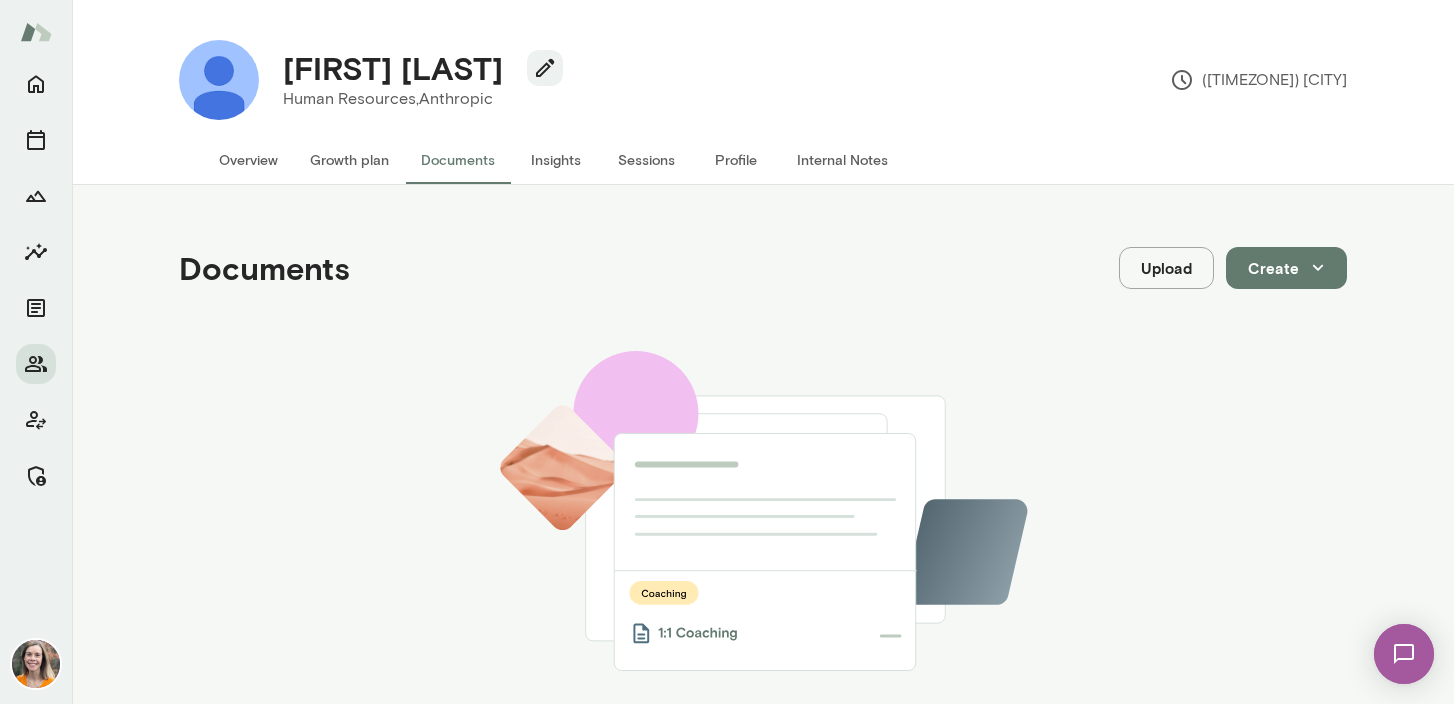 click on "Insights" at bounding box center [556, 160] 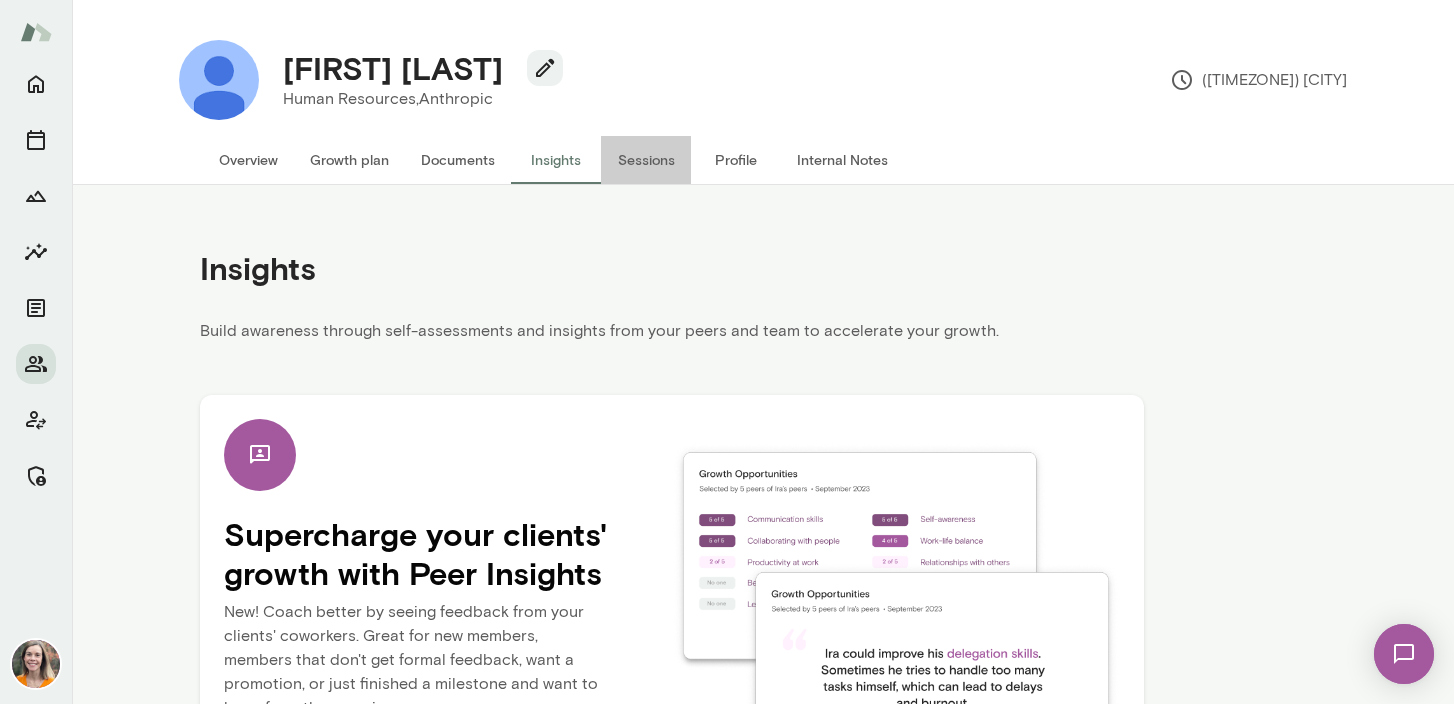 click on "Sessions" at bounding box center (646, 160) 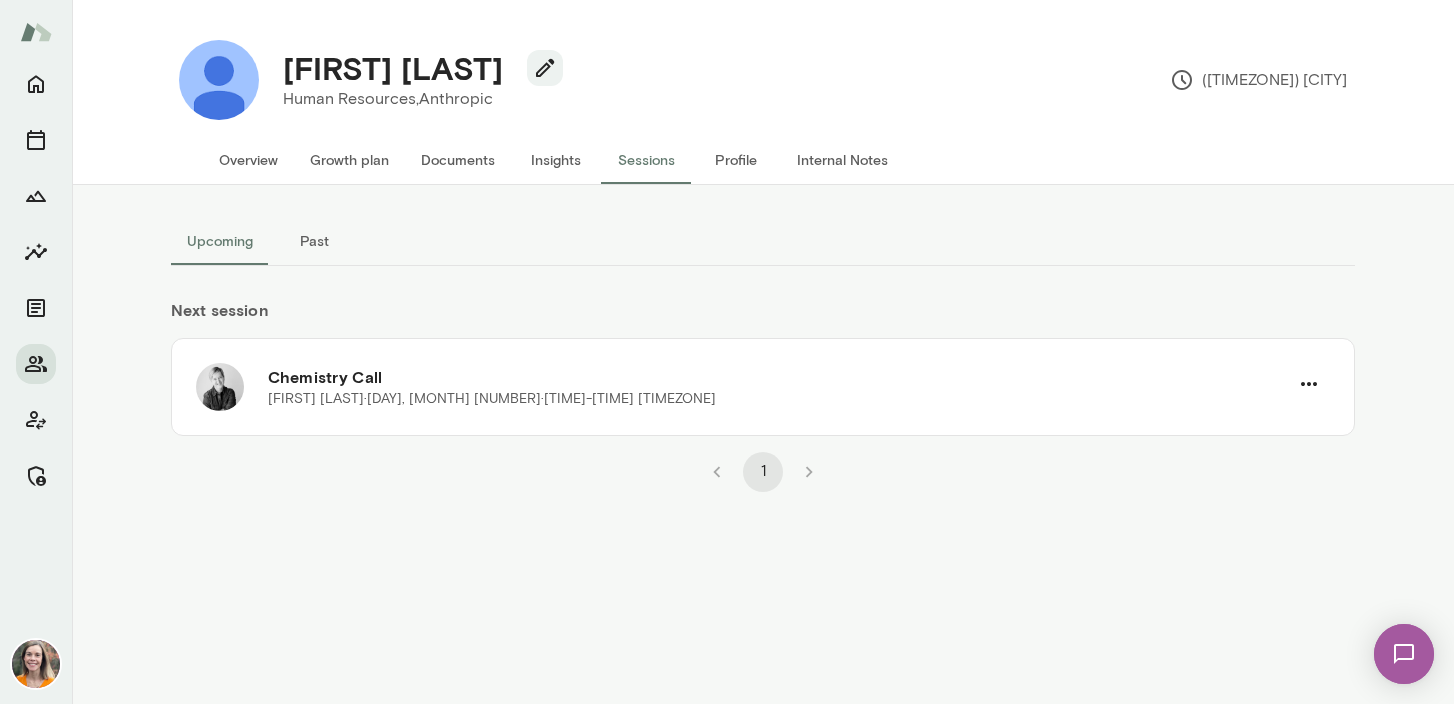 click on "Overview" at bounding box center (248, 160) 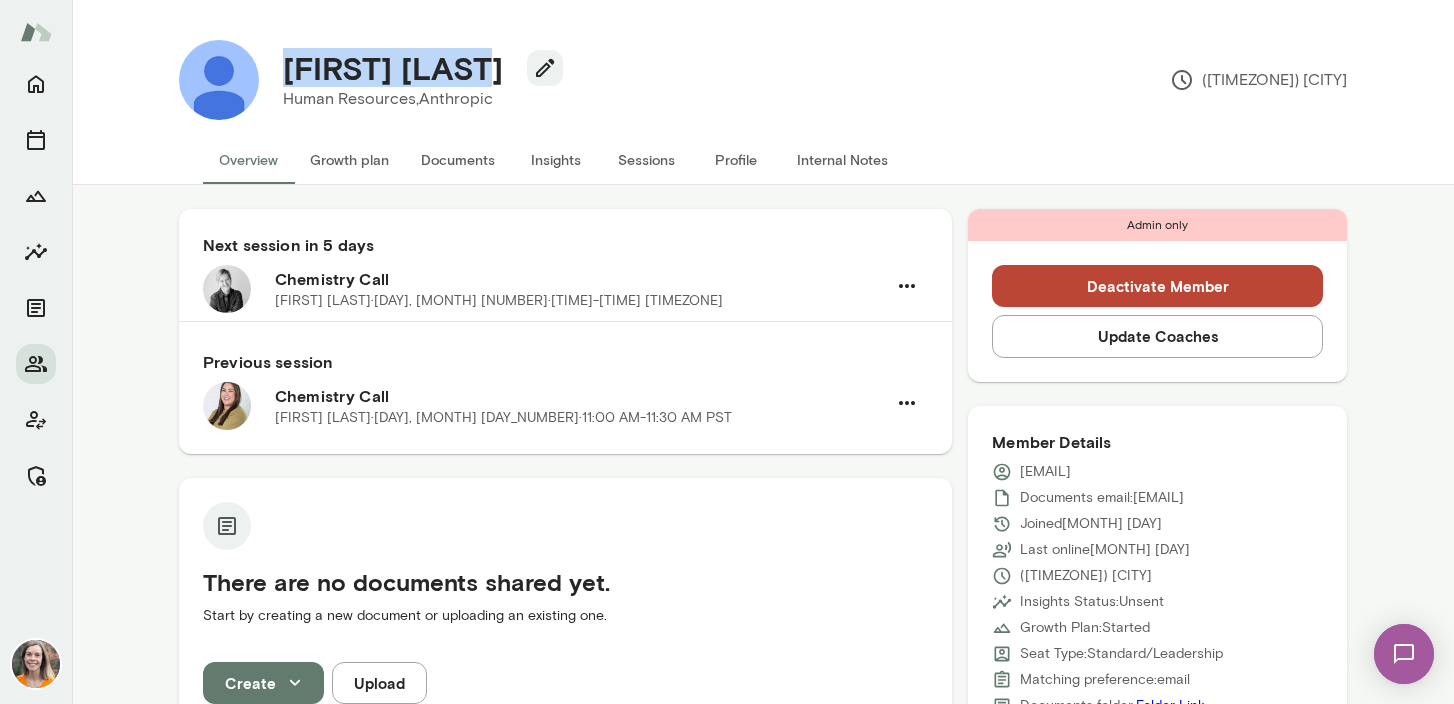 drag, startPoint x: 491, startPoint y: 69, endPoint x: 289, endPoint y: 66, distance: 202.02228 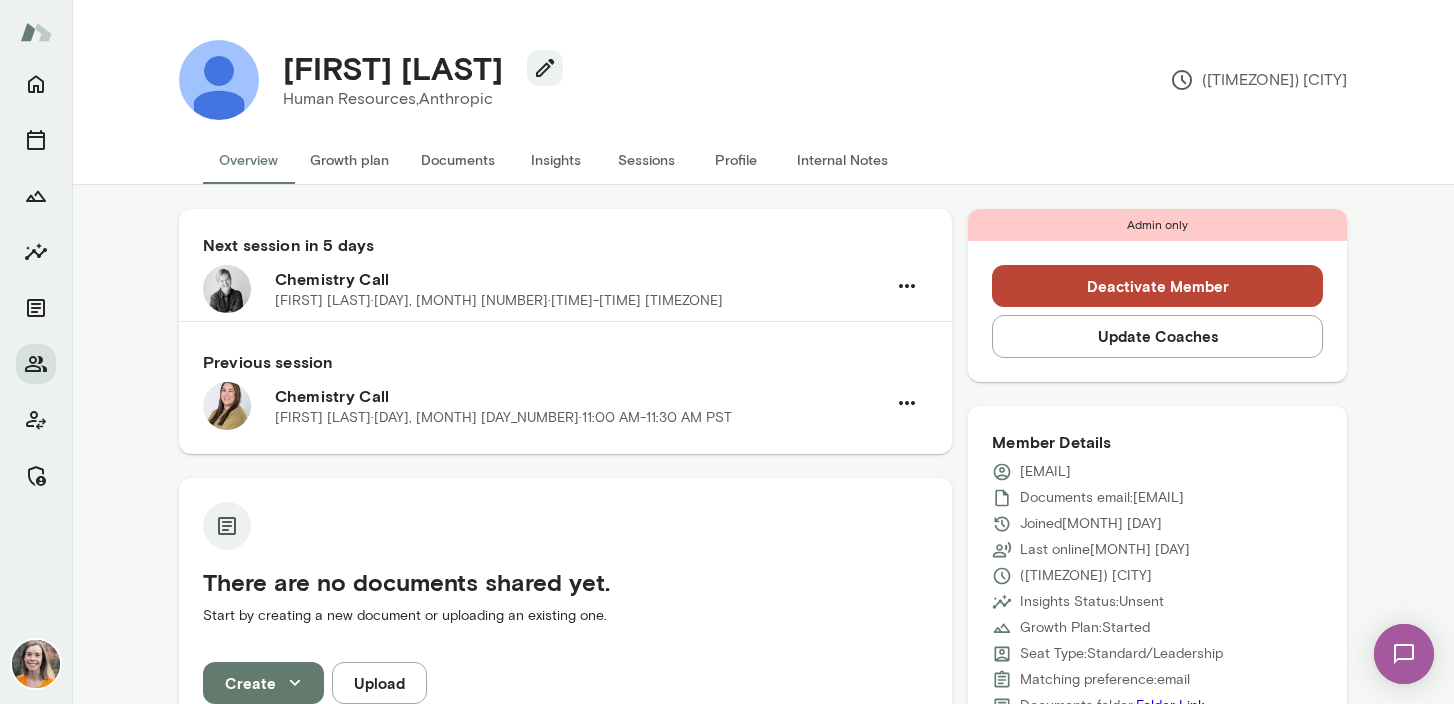 click on "Next session in 5 days Chemistry Call [FIRST] [LAST]  ·  [DAY], [MONTH] [DAY_NUMBER]  ·  [TIME] PST Previous session Chemistry Call [FIRST] [LAST]  ·  [DAY], [MONTH] [DAY_NUMBER]  ·  [TIME] PST There are no documents shared yet. Start by creating a new document or uploading an existing one. Create Upload Internal Notes Add note * Add note Add Note [MONTH]/[DAY]/[YEAR] at [TIME] See all notes Admin only Deactivate Member Update Coaches Member Details   [EMAIL] Documents email:  [EMAIL] Joined  [MONTH] [DAY] Last online  [MONTH] [DAY] ([TIMEZONE]) [CITY] Insights Status:  Unsent Growth Plan:  Started Seat Type:  Standard/Leadership Matching preference:  email Documents folder:  Folder Link Message Business Plan Anthropic Coaches [FIRST] [LAST] [FIRST] [LAST] No milestones in the works You can co-create the growth plan by adding steps, milestones, and work through things together. Start Coaches [FIRST] [LAST] [FIRST] [LAST] No milestones in the works Start Internal Notes Add note * Add note Add Note [MONTH]/[DAY]/[YEAR] at [TIME]" at bounding box center [763, 832] 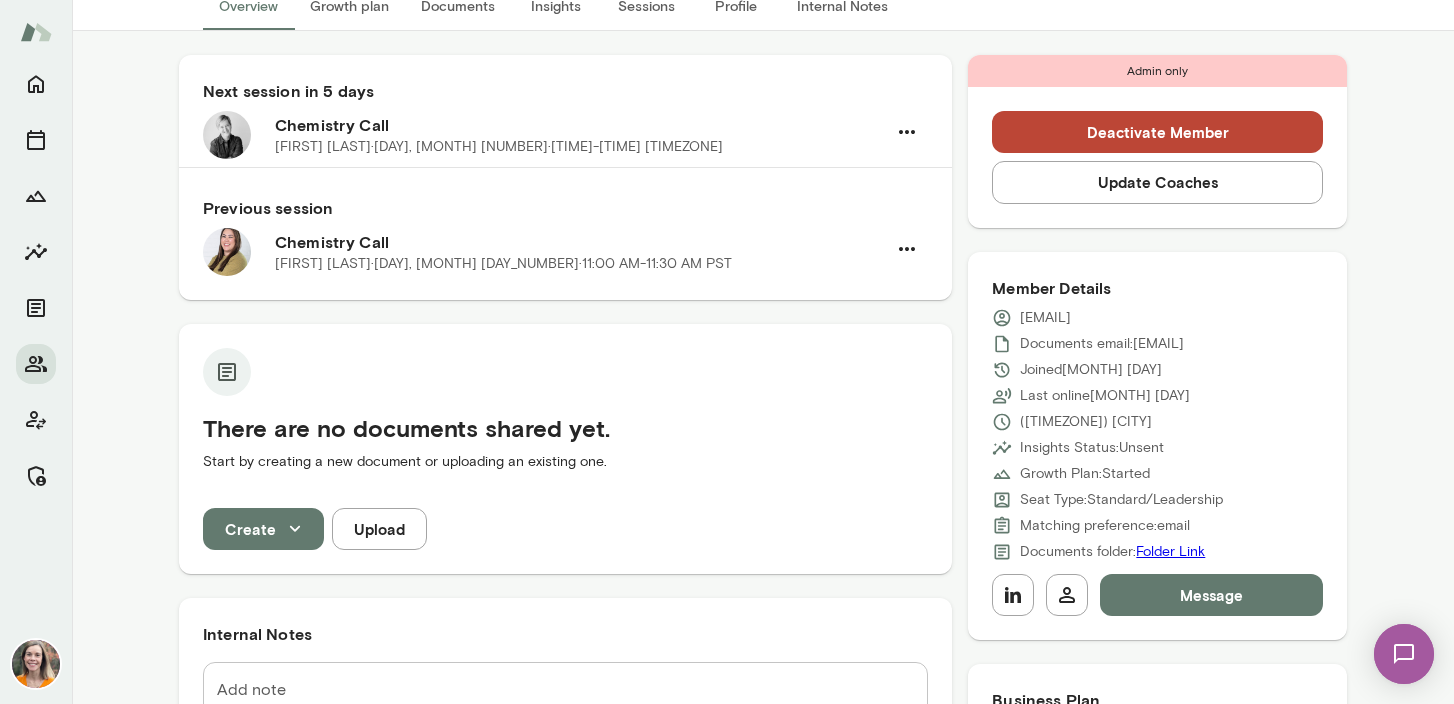 scroll, scrollTop: 0, scrollLeft: 0, axis: both 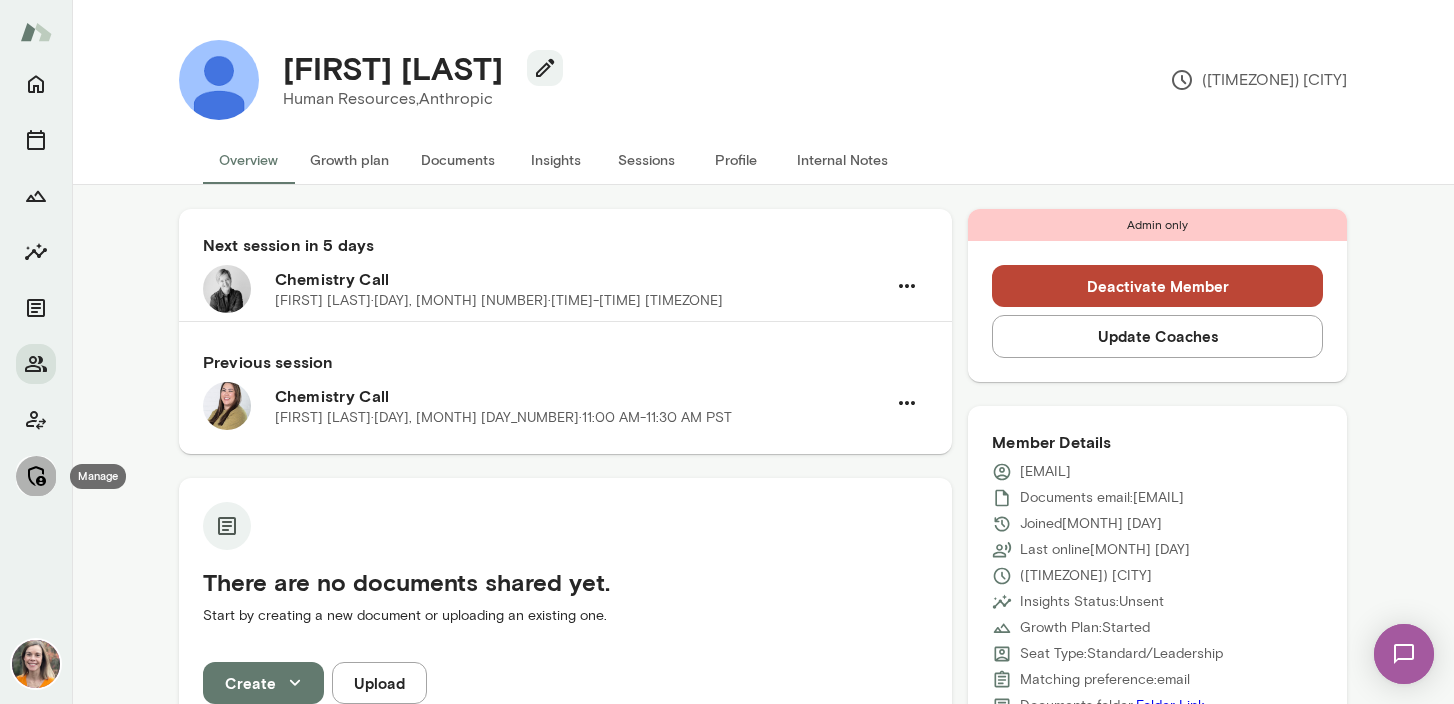 click at bounding box center (36, 476) 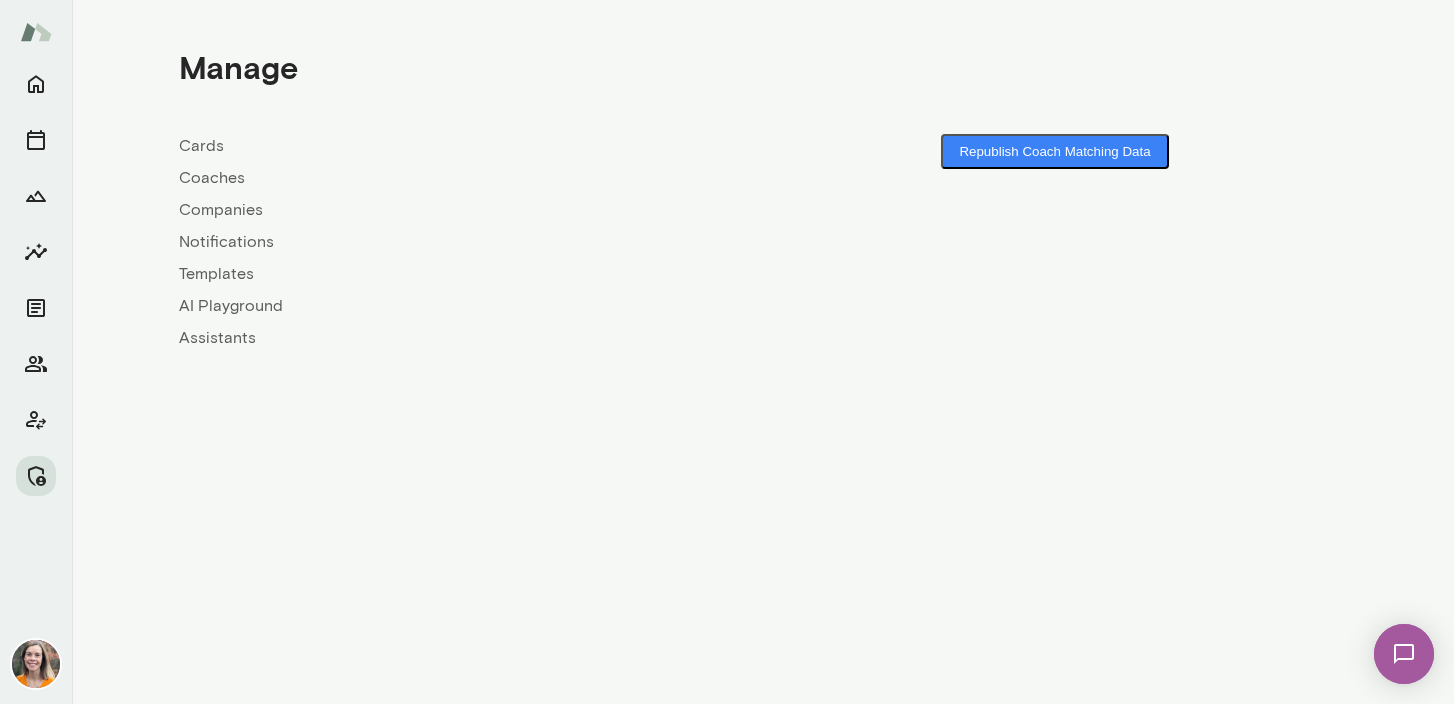 click on "Coaches" at bounding box center (471, 178) 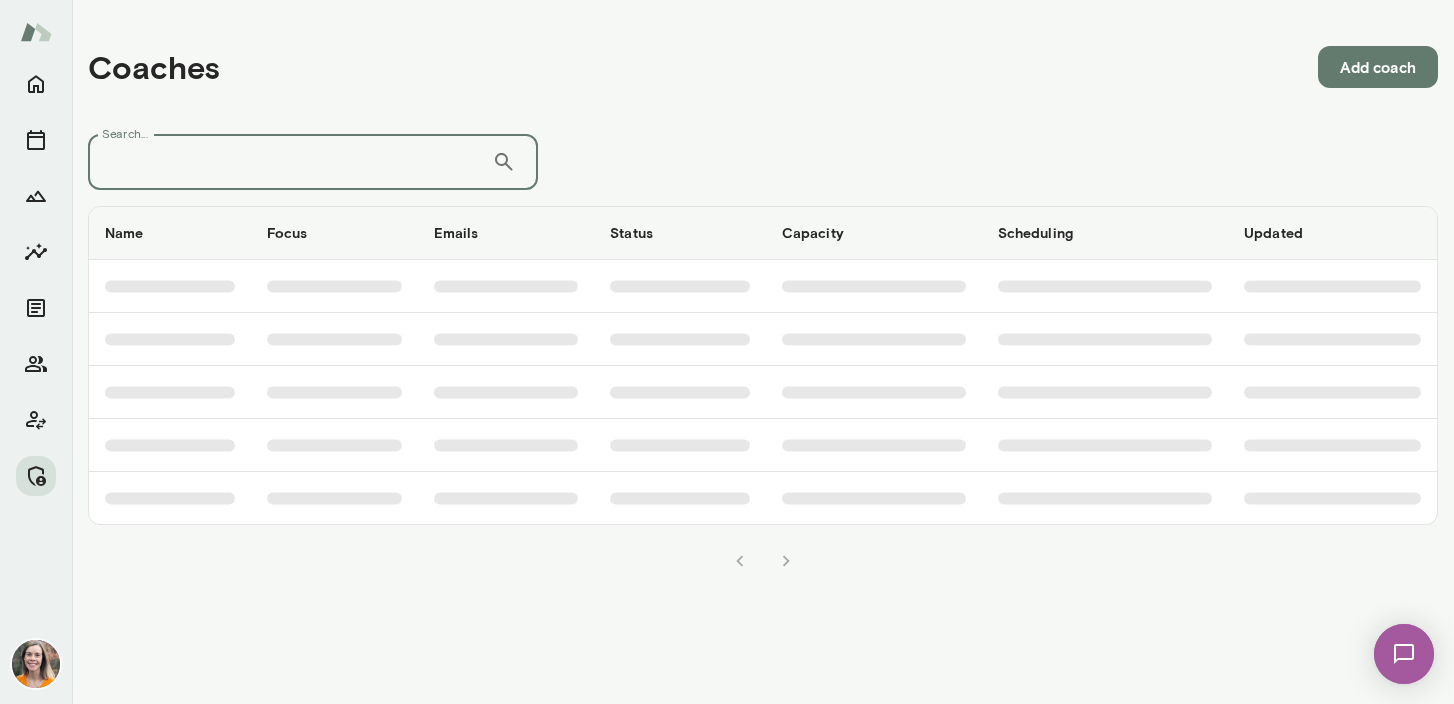 click on "Search..." at bounding box center (290, 162) 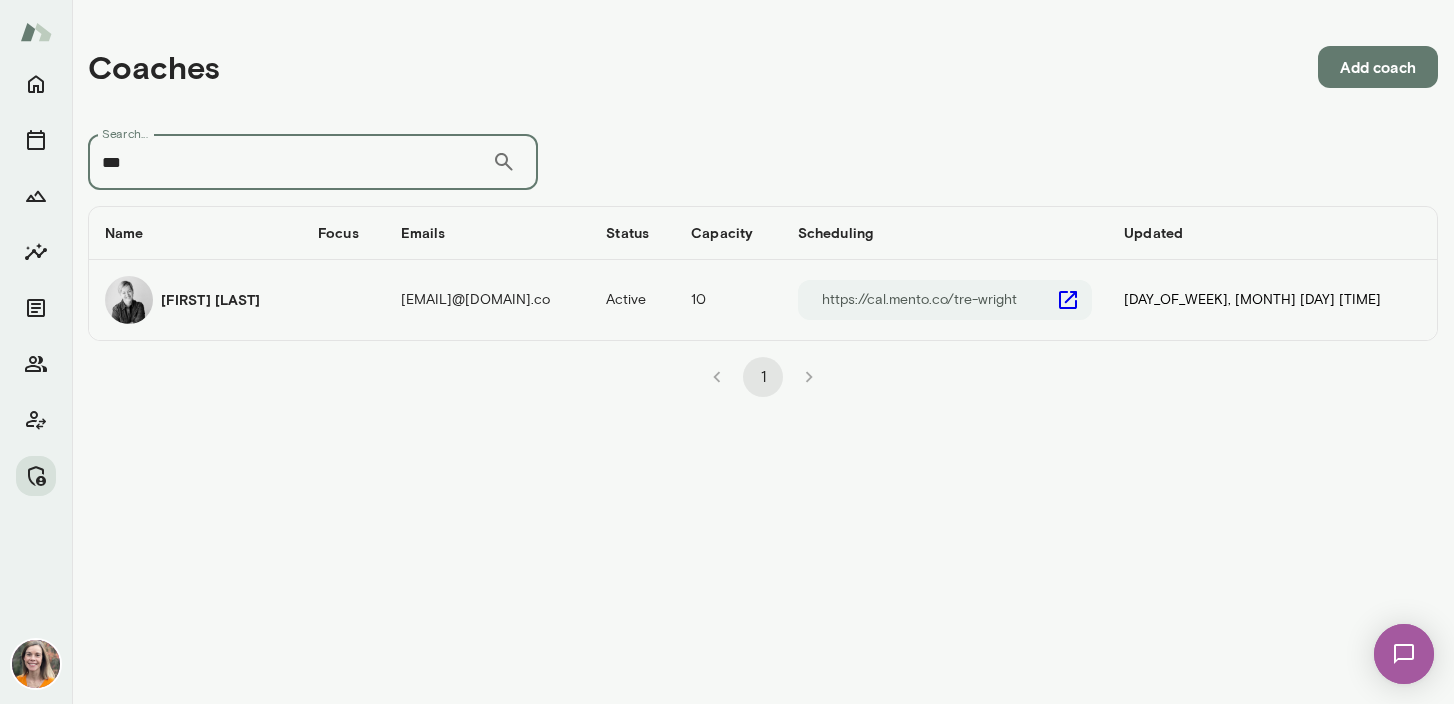 type on "***" 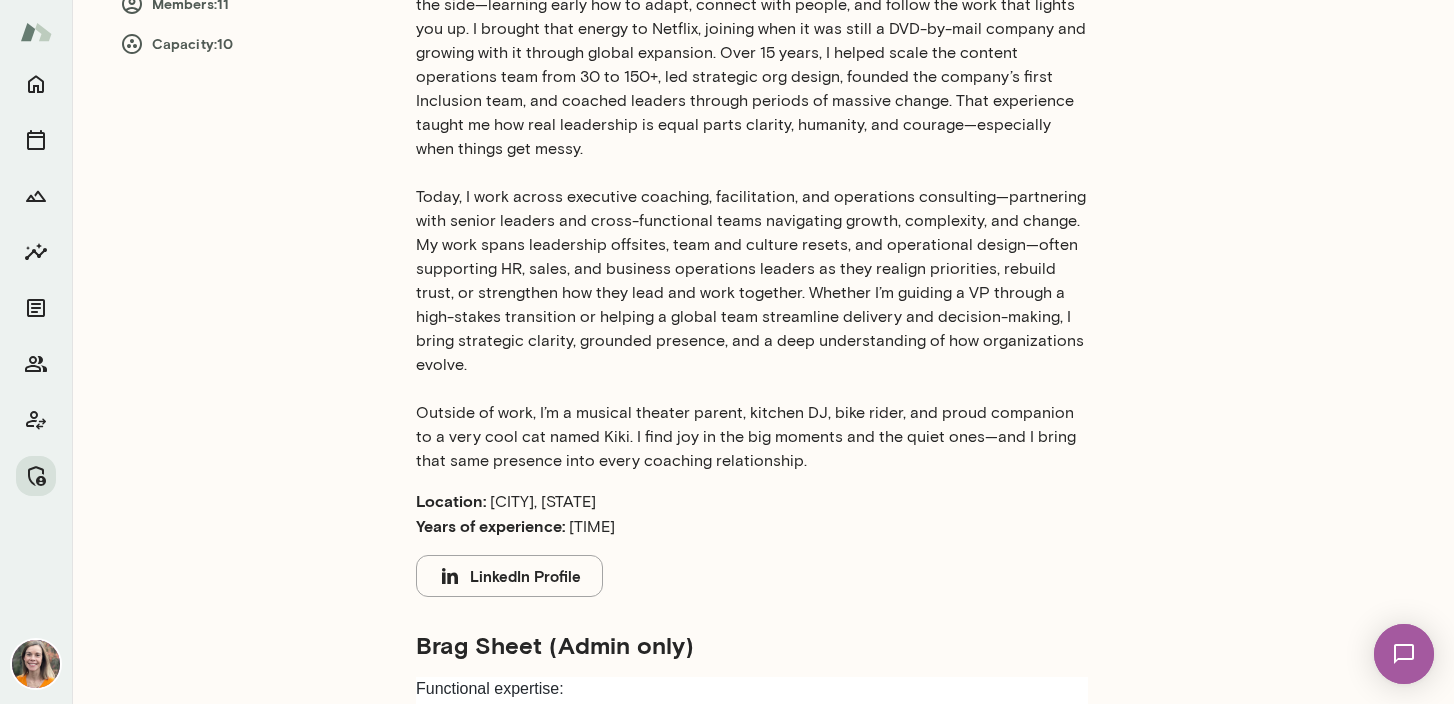 scroll, scrollTop: 0, scrollLeft: 0, axis: both 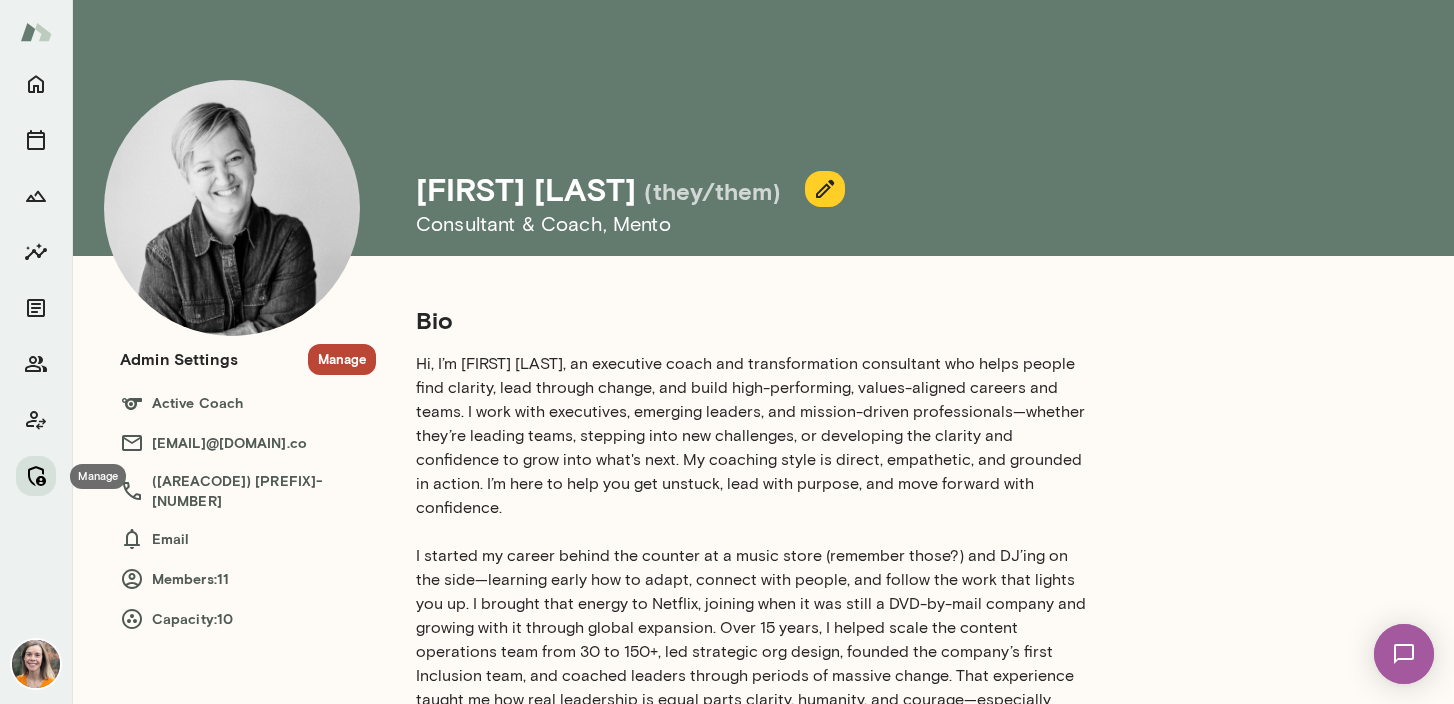 click at bounding box center [36, 476] 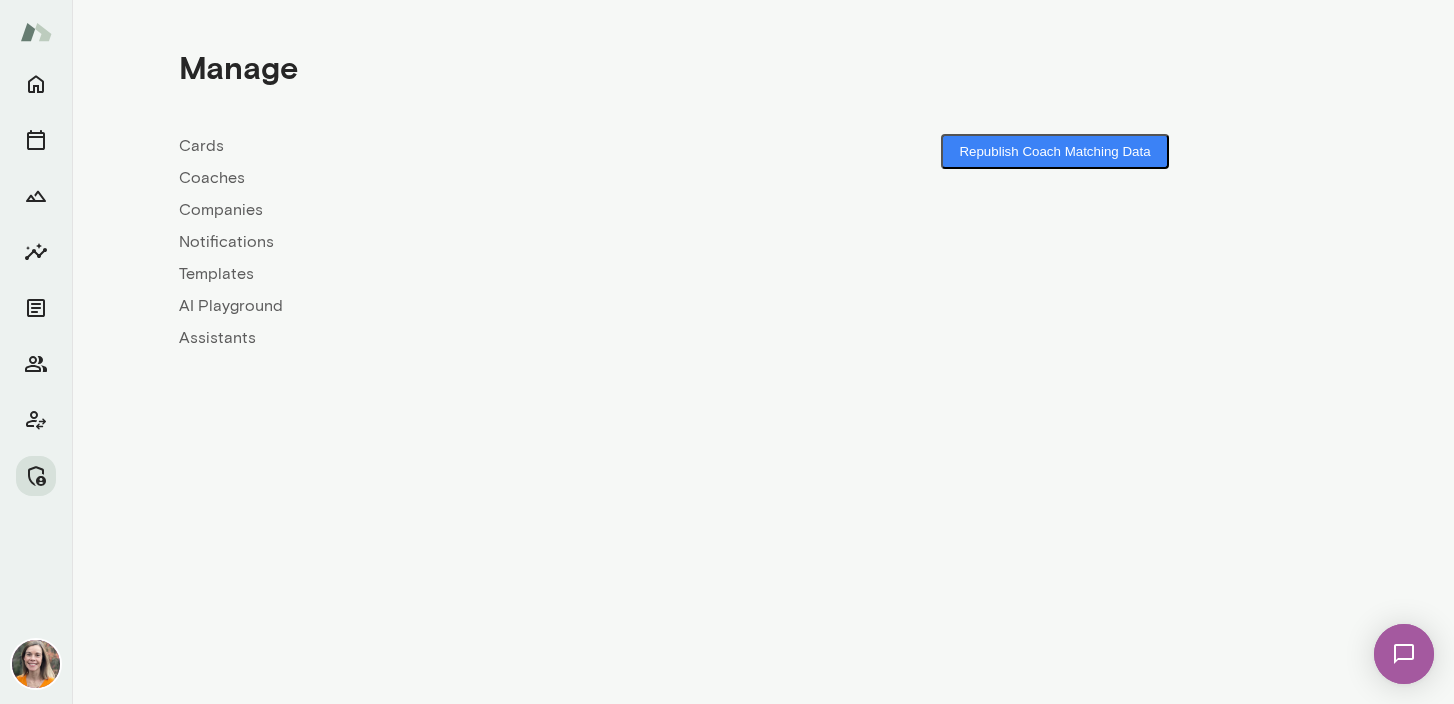 click on "Coaches" at bounding box center (471, 178) 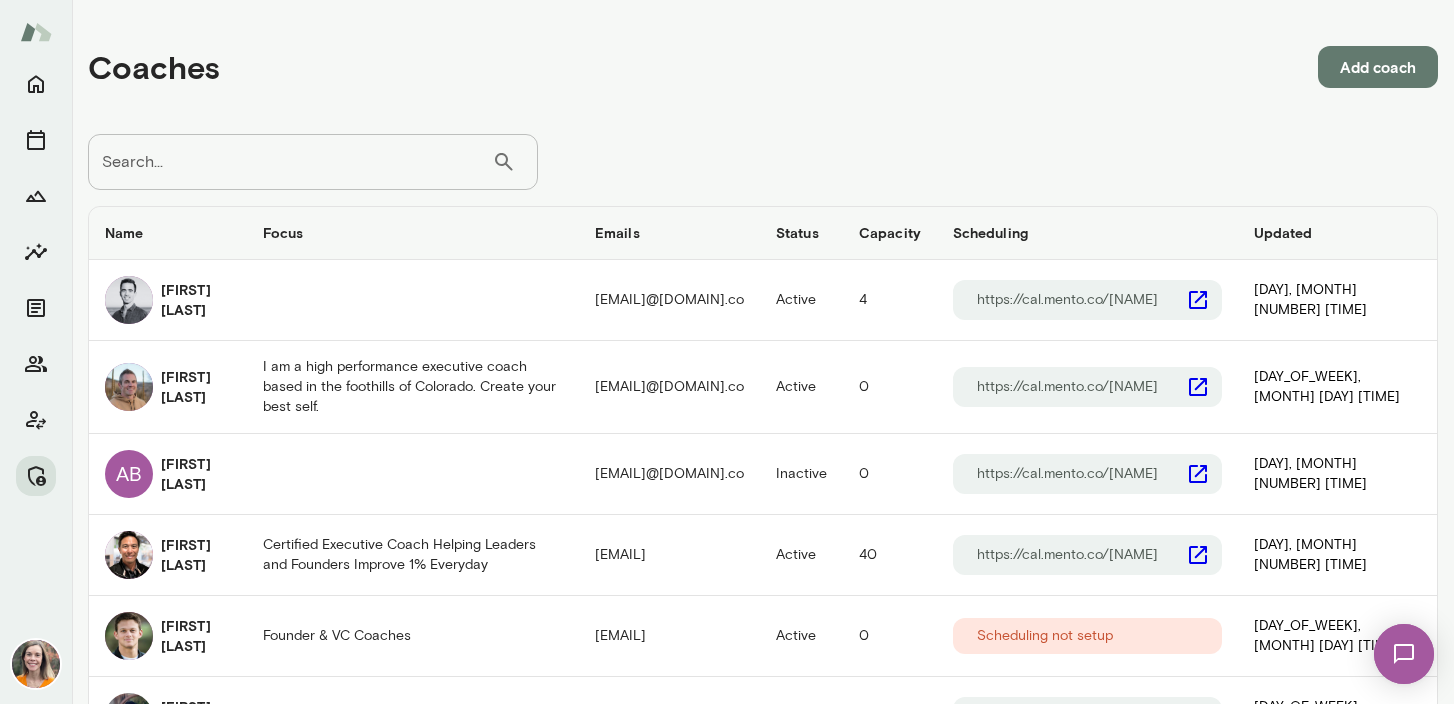 click on "Search..." at bounding box center (290, 162) 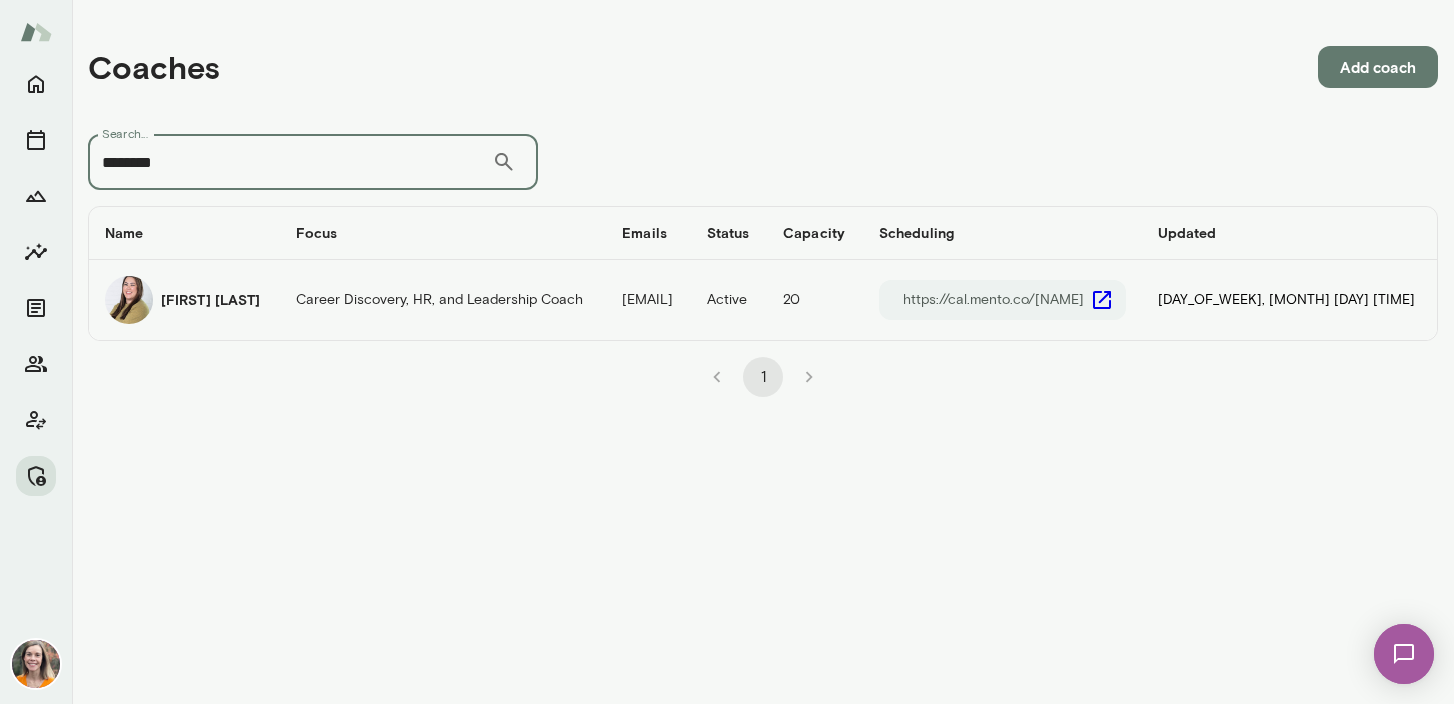 type on "********" 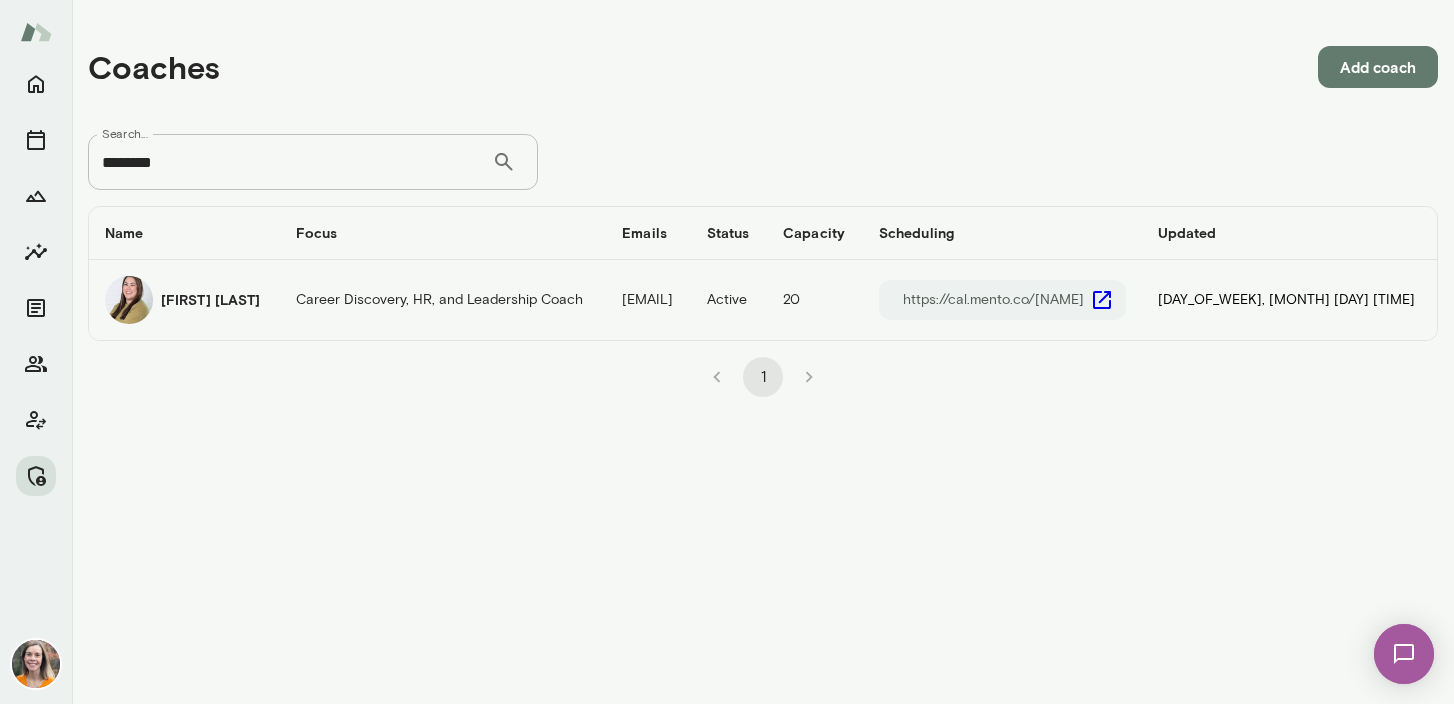click on "[FIRST] [LAST]" at bounding box center [210, 300] 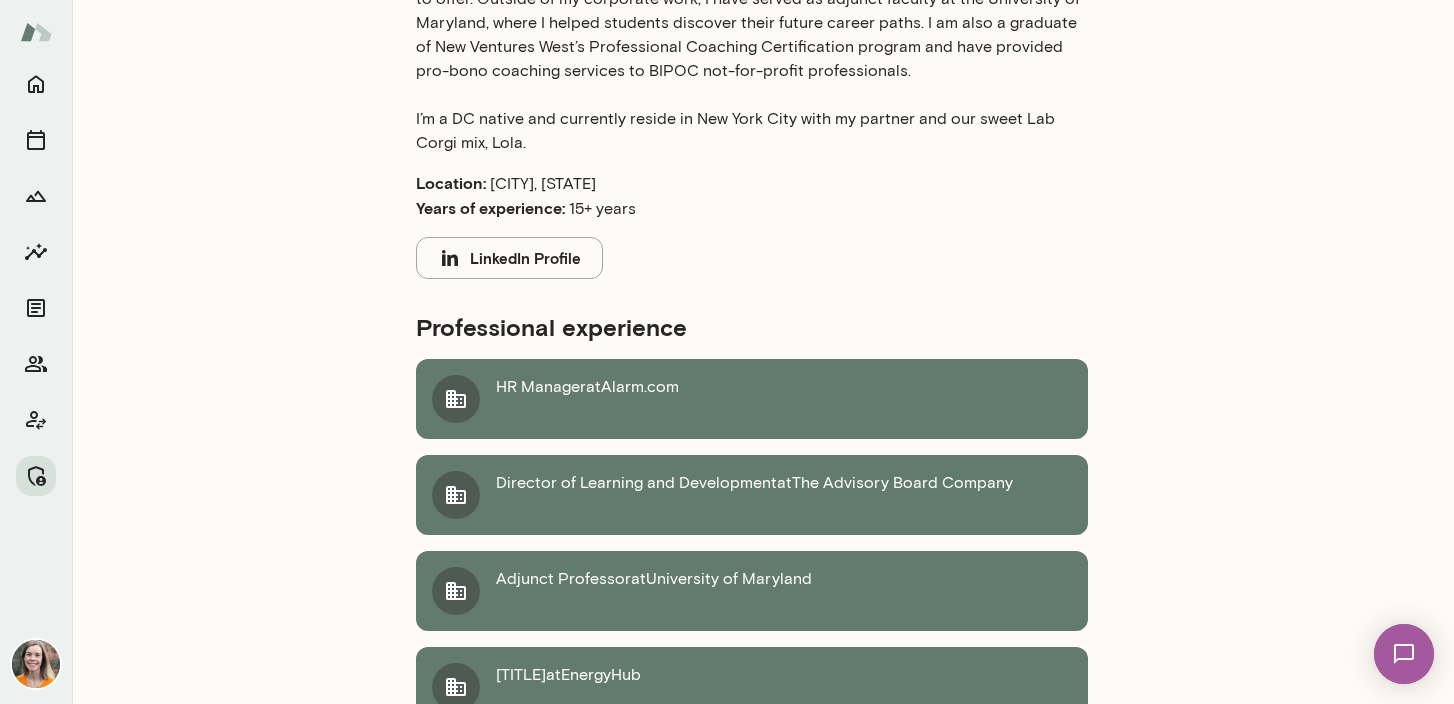 scroll, scrollTop: 0, scrollLeft: 0, axis: both 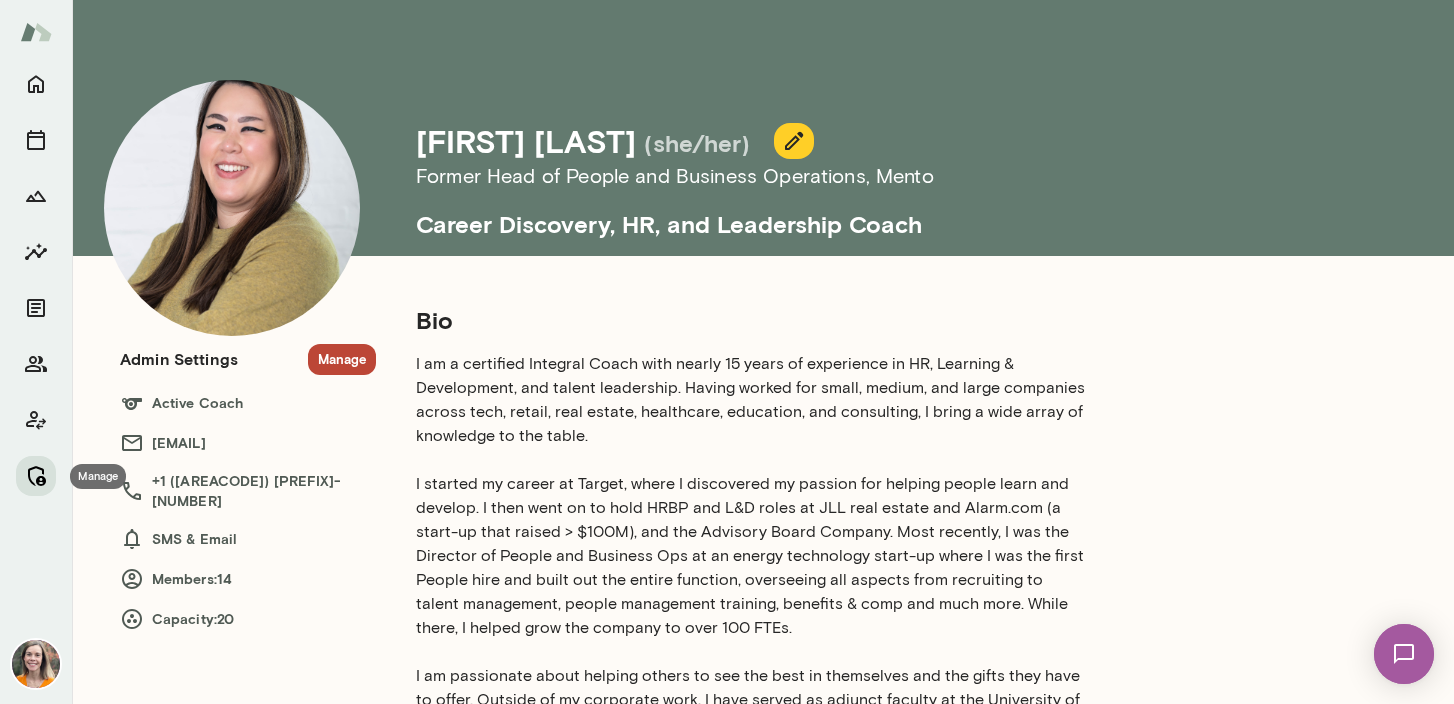 click at bounding box center (36, 476) 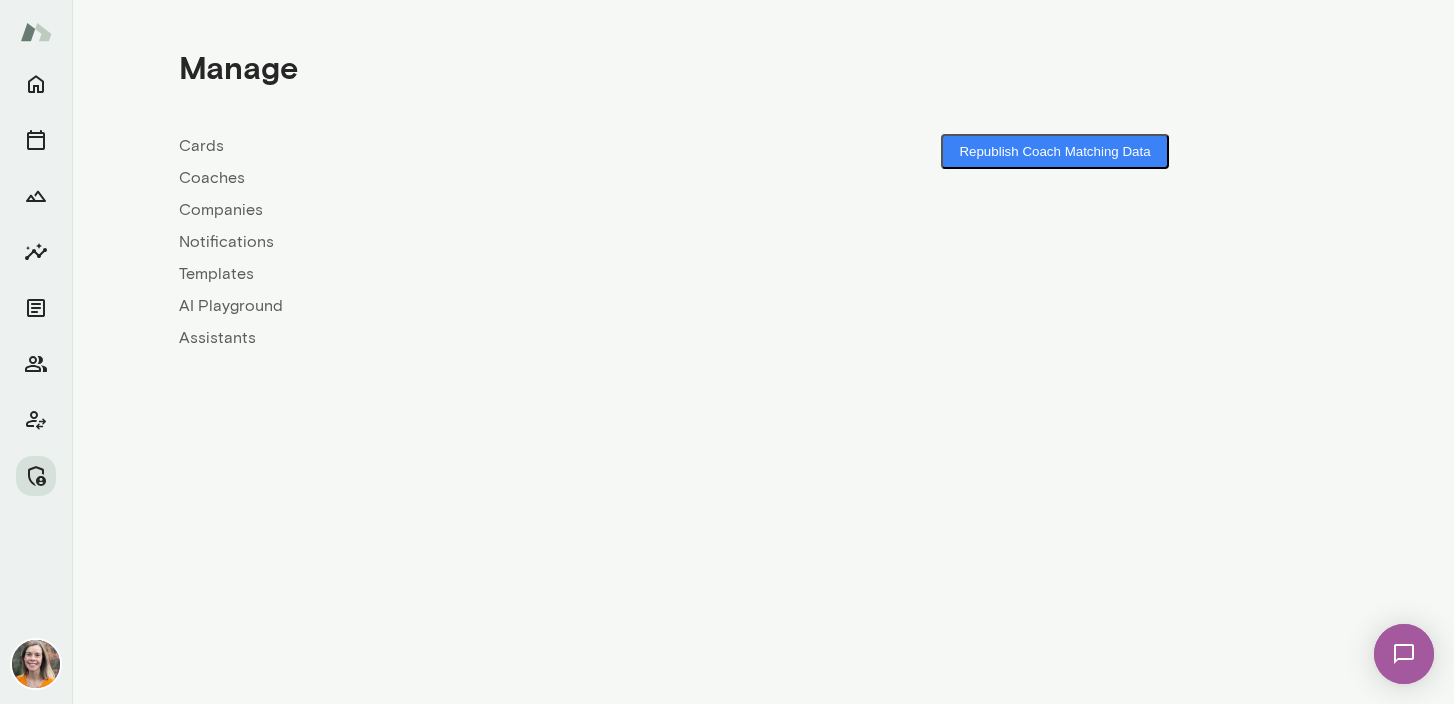 click on "Coaches" at bounding box center [471, 178] 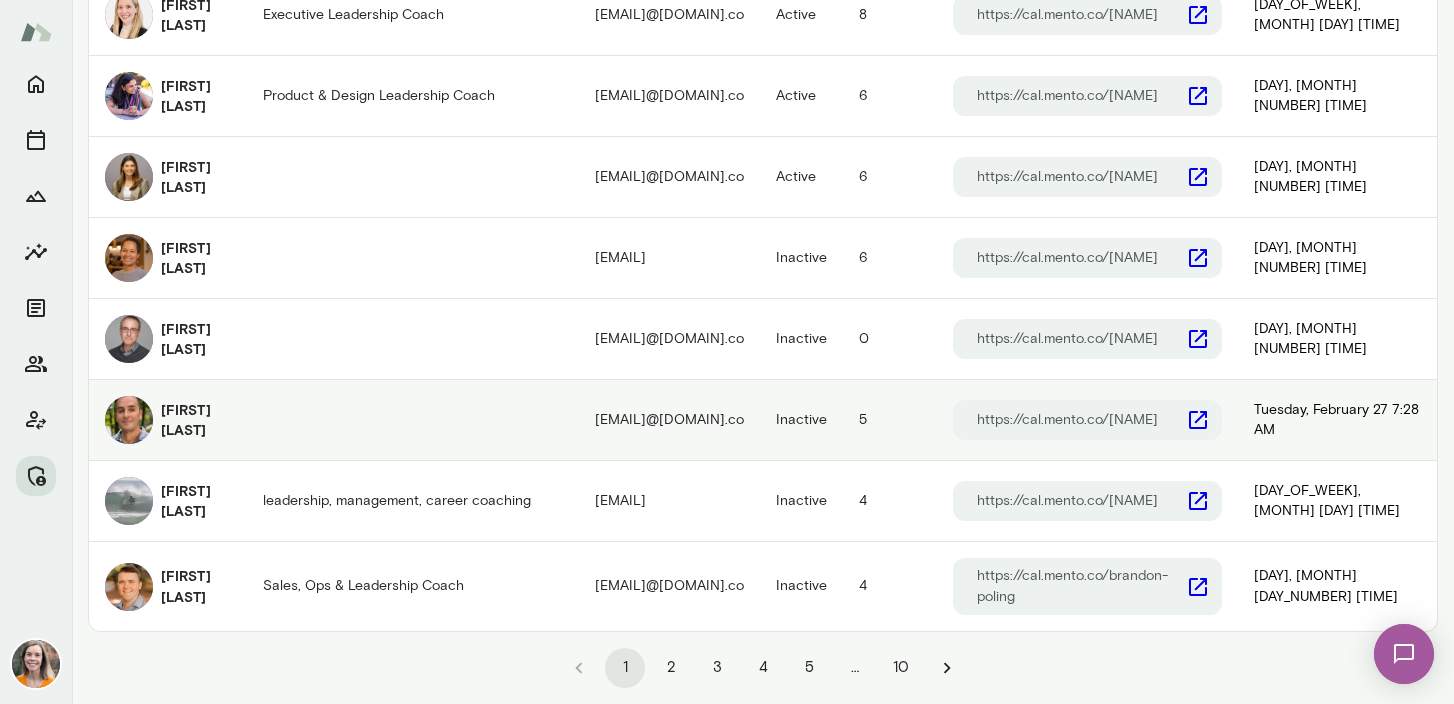 scroll, scrollTop: 1421, scrollLeft: 0, axis: vertical 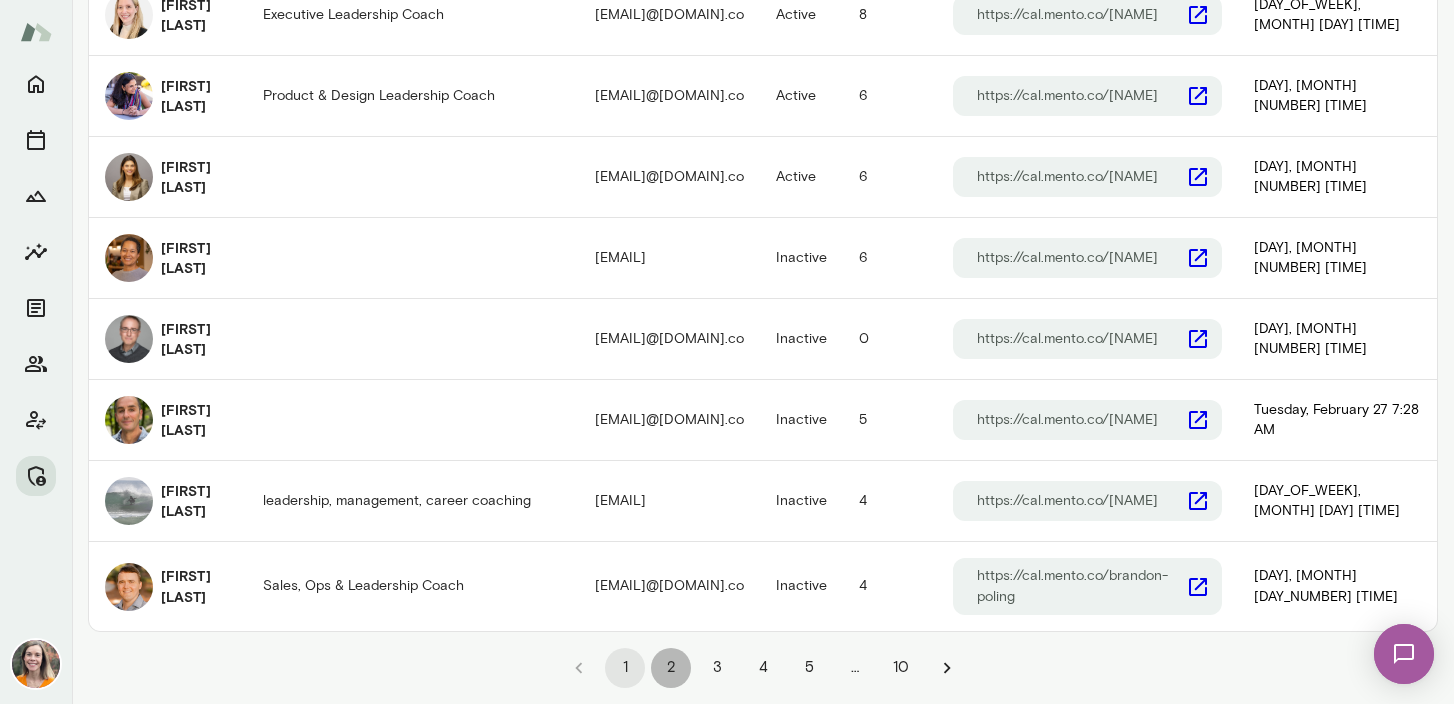 click on "2" at bounding box center [671, 668] 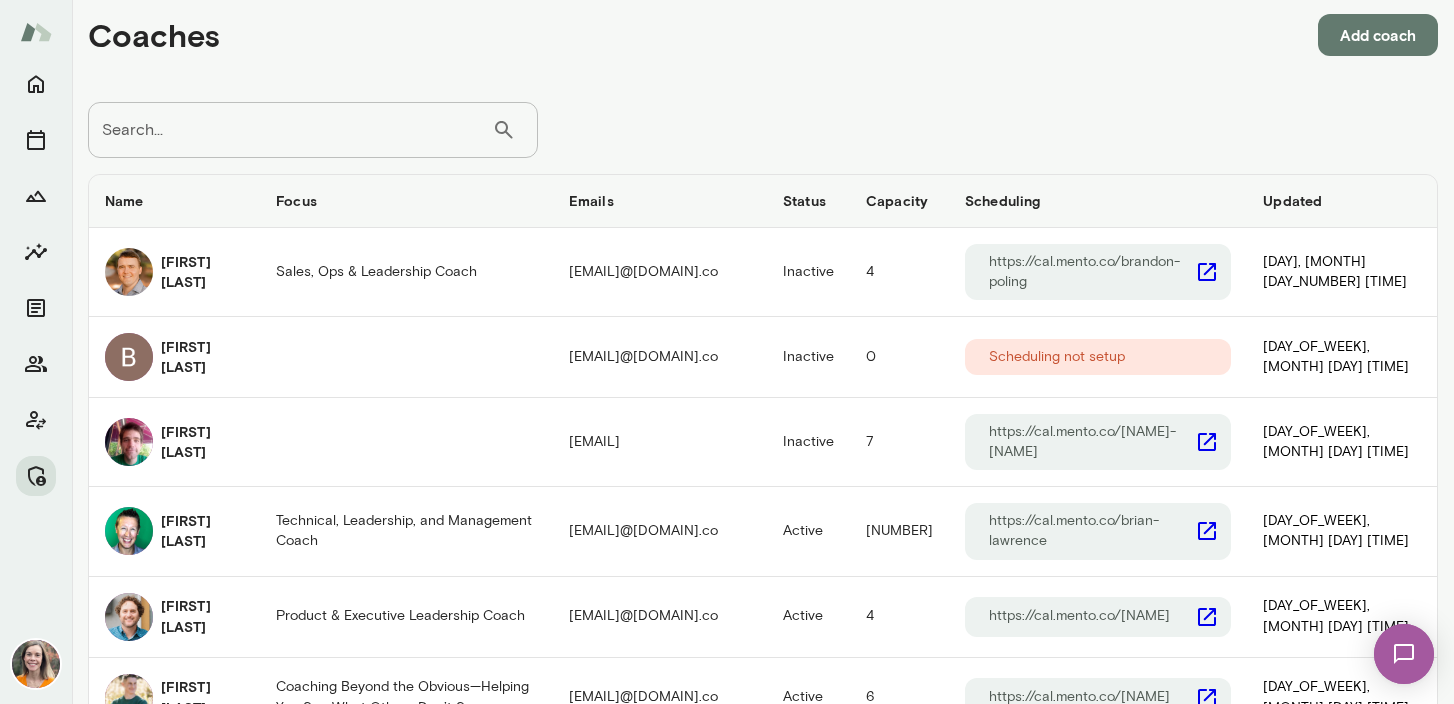 scroll, scrollTop: 0, scrollLeft: 0, axis: both 